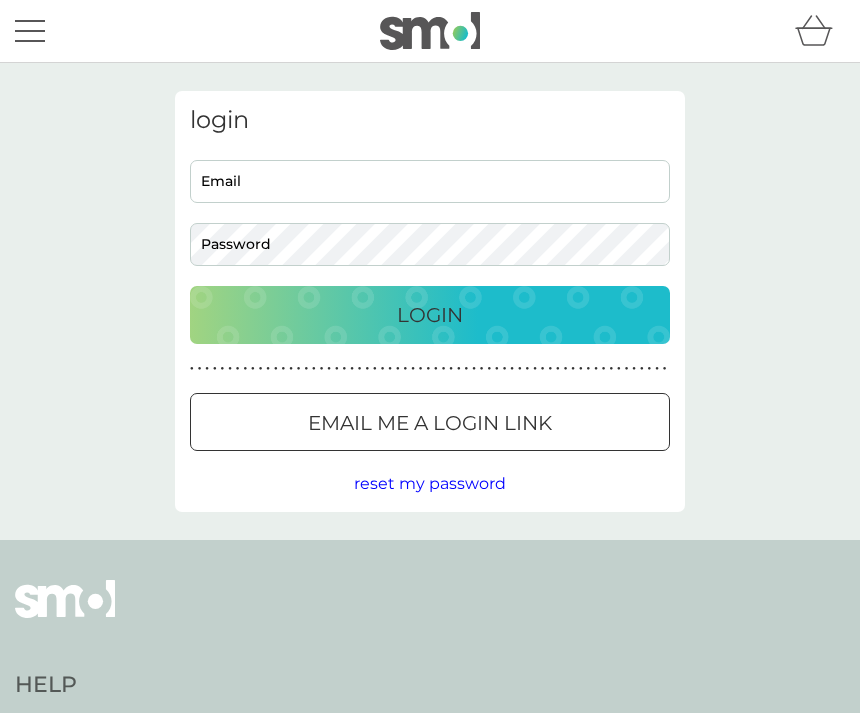 scroll, scrollTop: 0, scrollLeft: 0, axis: both 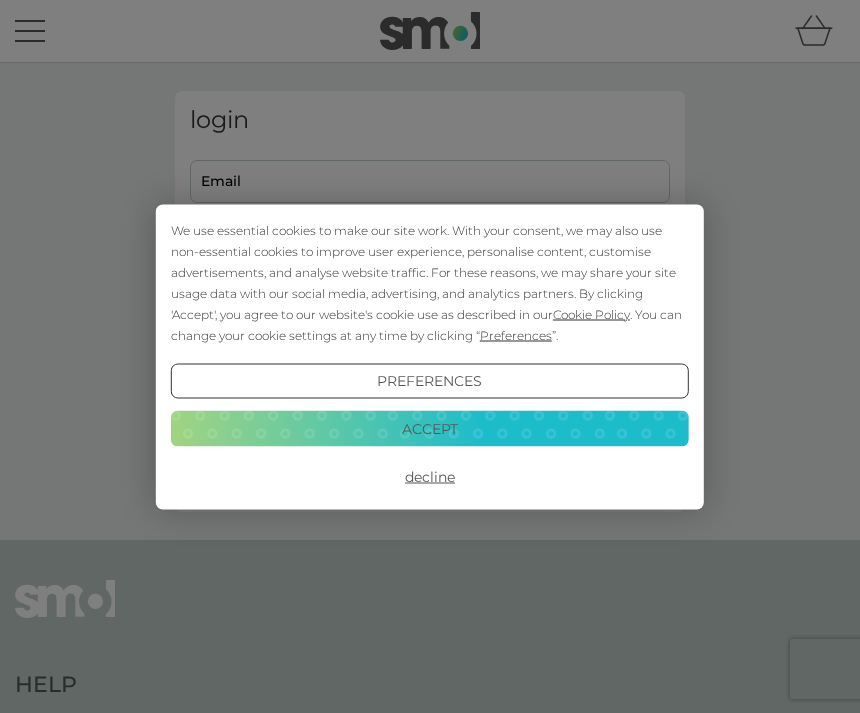 click on "Accept" at bounding box center [430, 429] 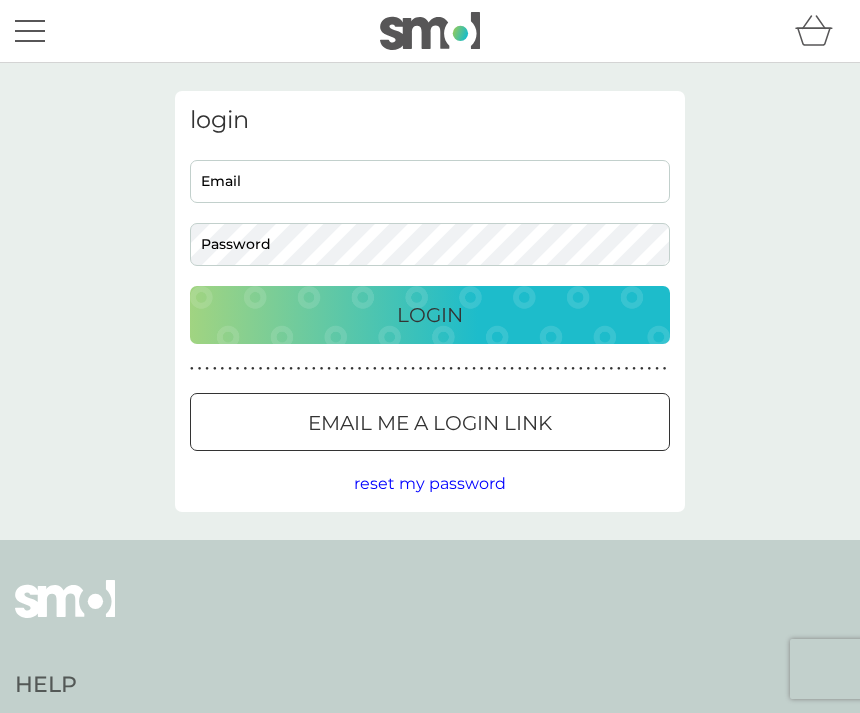 click on "Email" at bounding box center (430, 181) 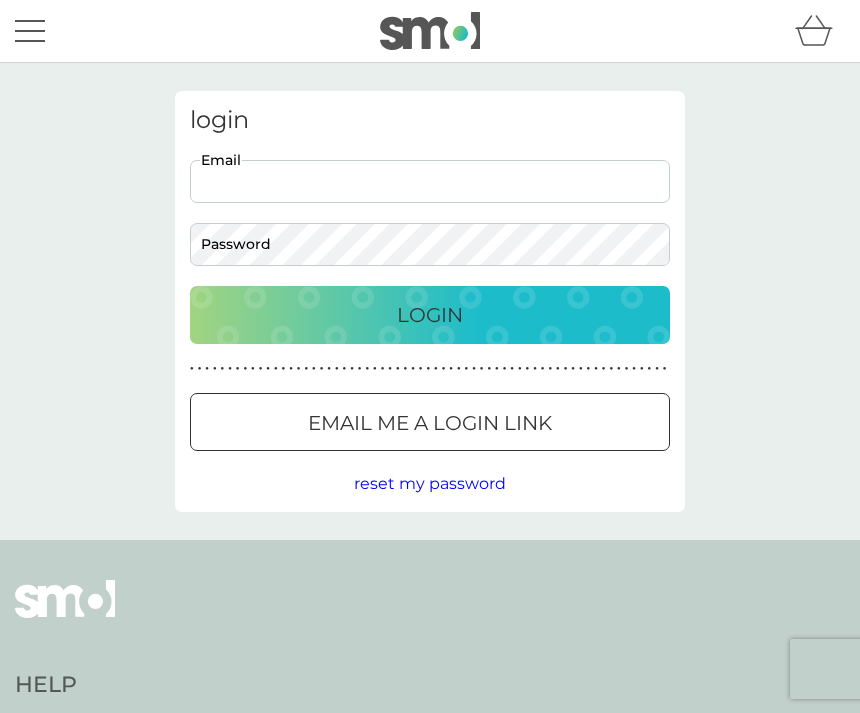 type on "[EMAIL]" 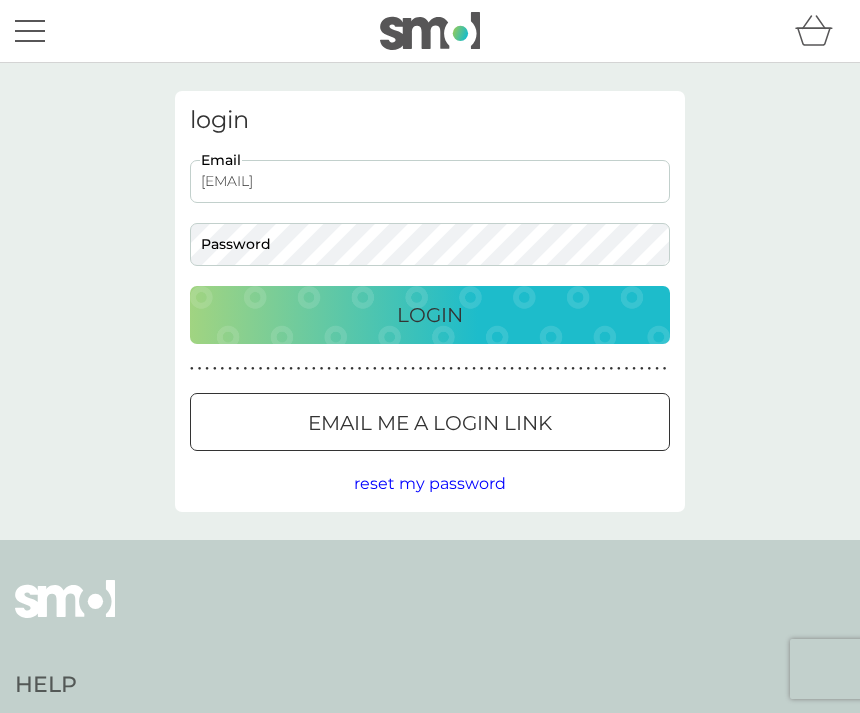 click on "Login" at bounding box center [430, 315] 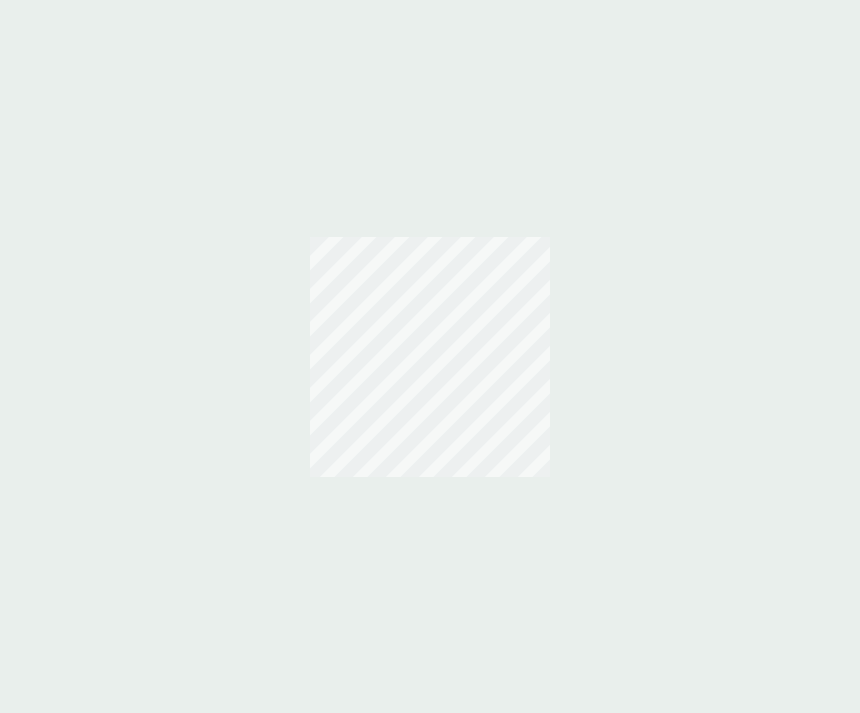 scroll, scrollTop: 0, scrollLeft: 0, axis: both 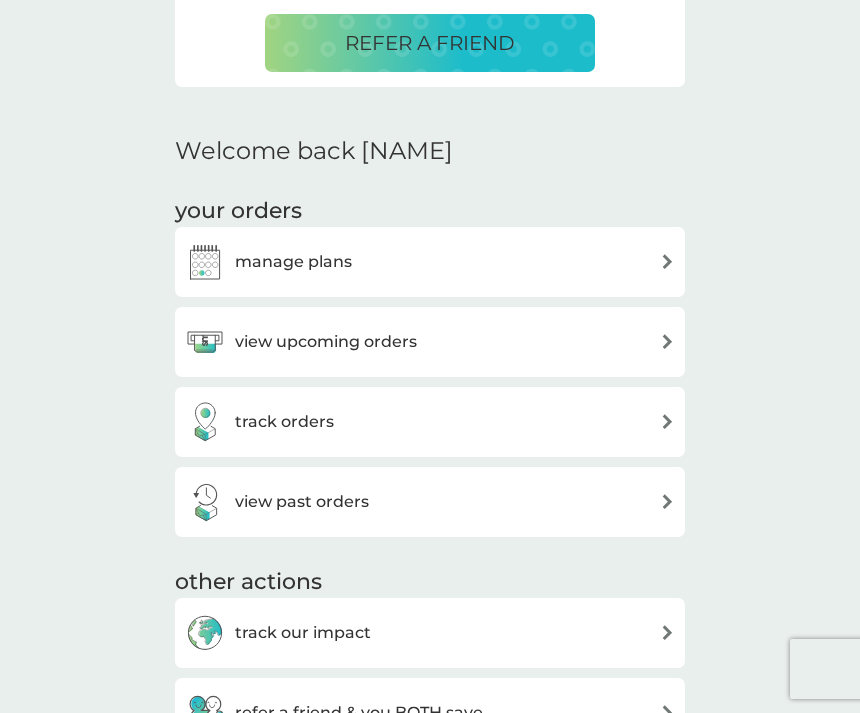 click at bounding box center [667, 261] 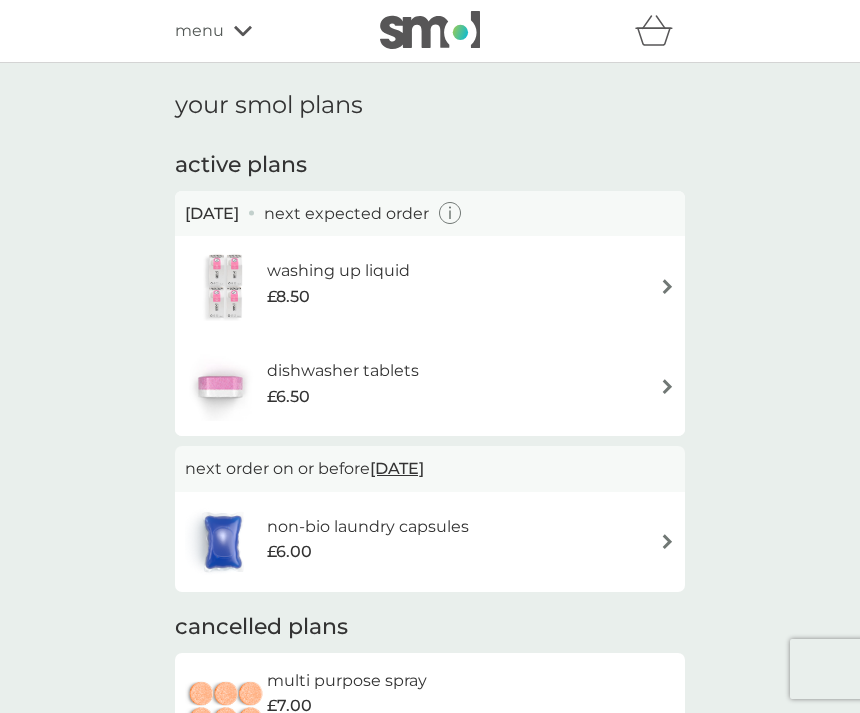 click at bounding box center [667, 286] 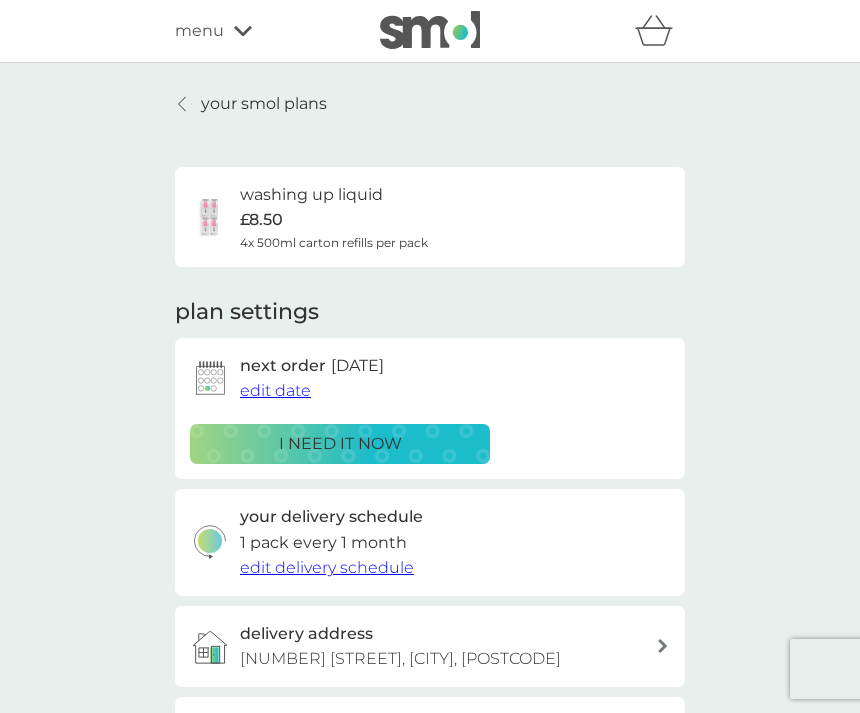 click on "washing up liquid £8.50 4x 500ml carton refills per pack" at bounding box center (334, 217) 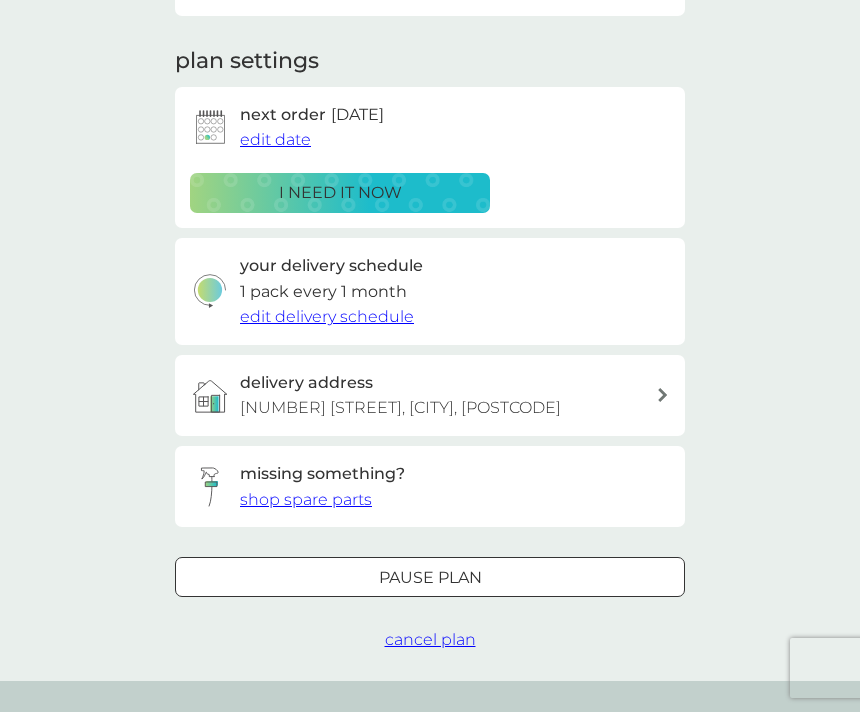 scroll, scrollTop: 251, scrollLeft: 0, axis: vertical 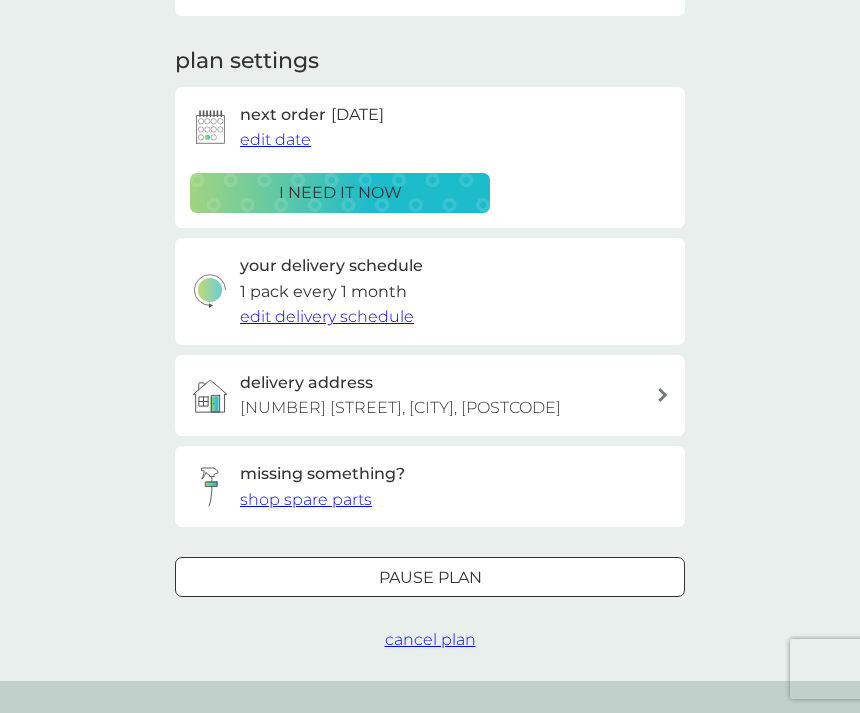 click on "edit delivery schedule" at bounding box center (327, 316) 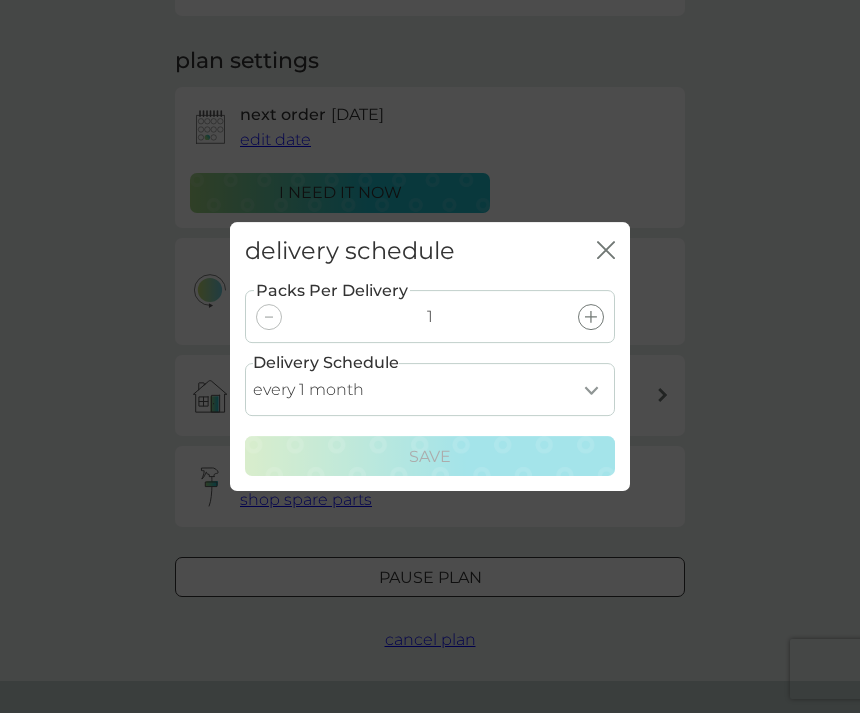 click on "every 1 month every 2 months every 3 months every 4 months every 5 months every 6 months every 7 months" at bounding box center [430, 389] 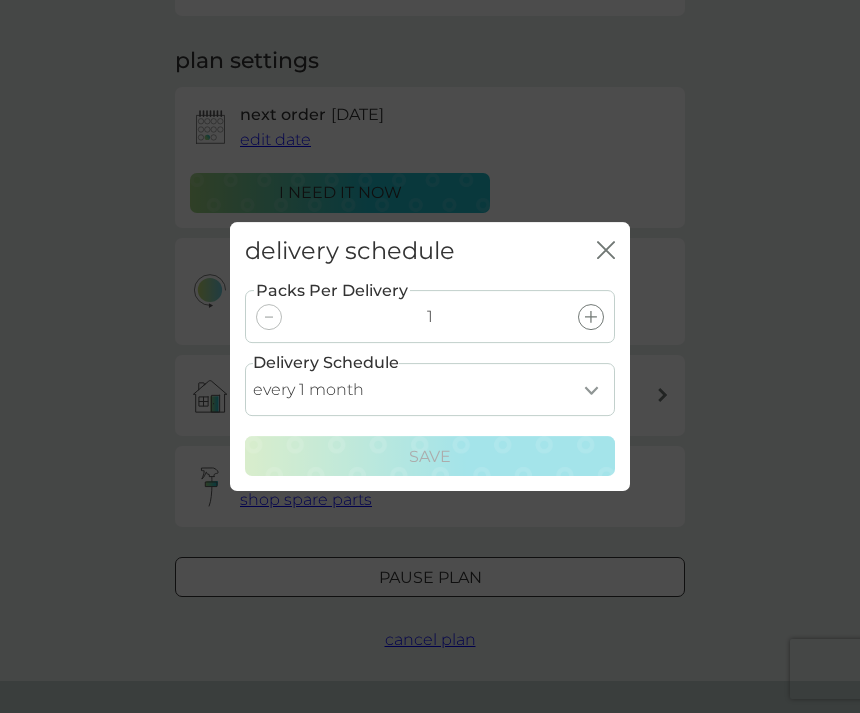 select on "3" 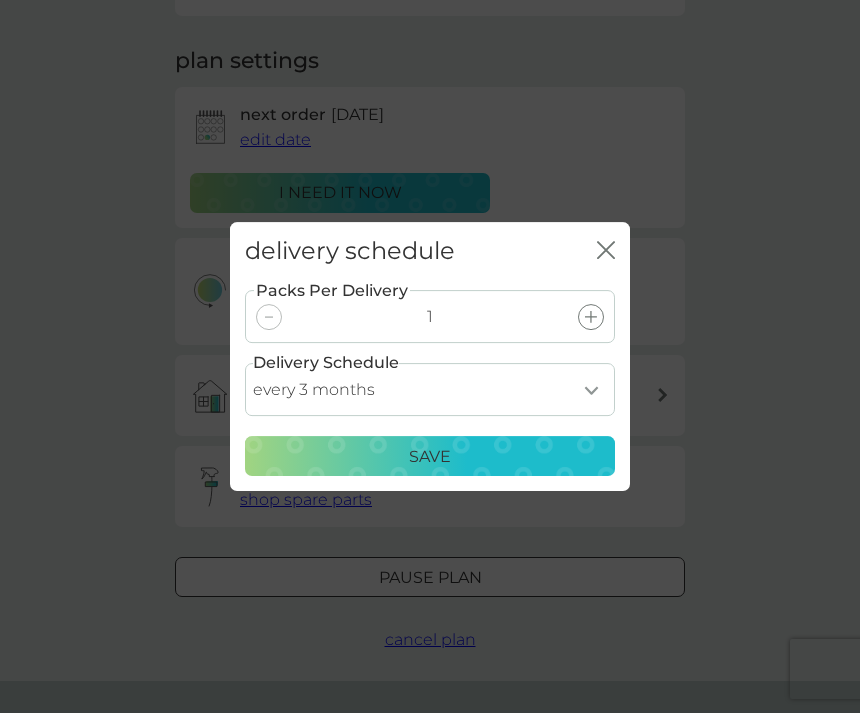 click on "Save" at bounding box center (430, 457) 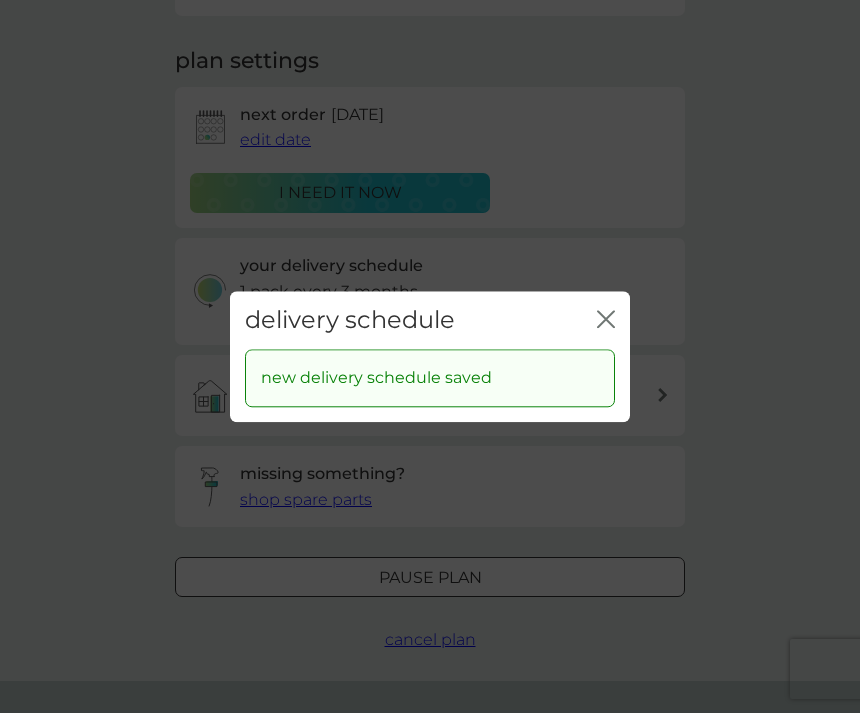 click on "close" 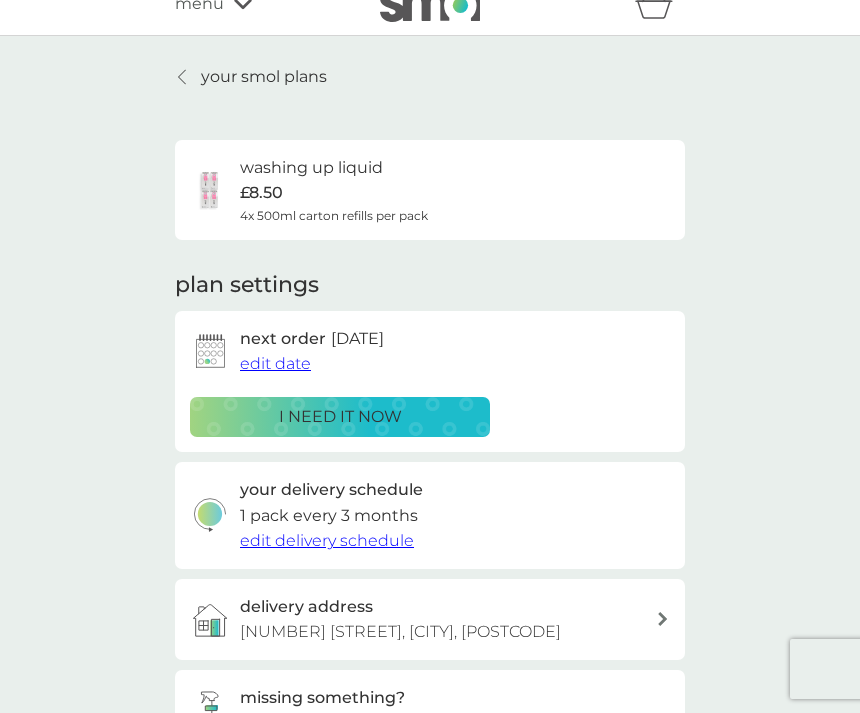 scroll, scrollTop: 0, scrollLeft: 0, axis: both 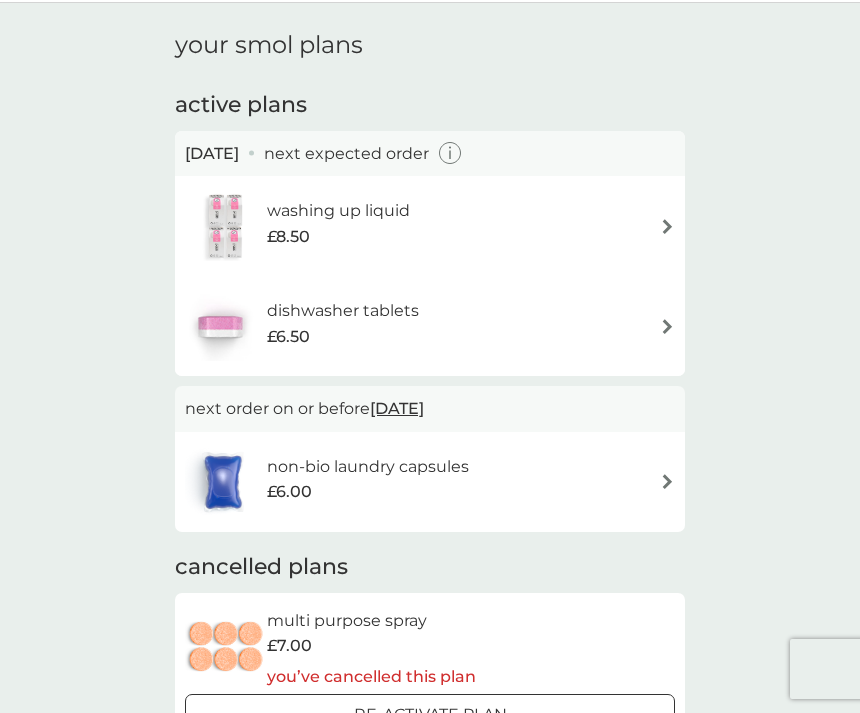 click at bounding box center (667, 481) 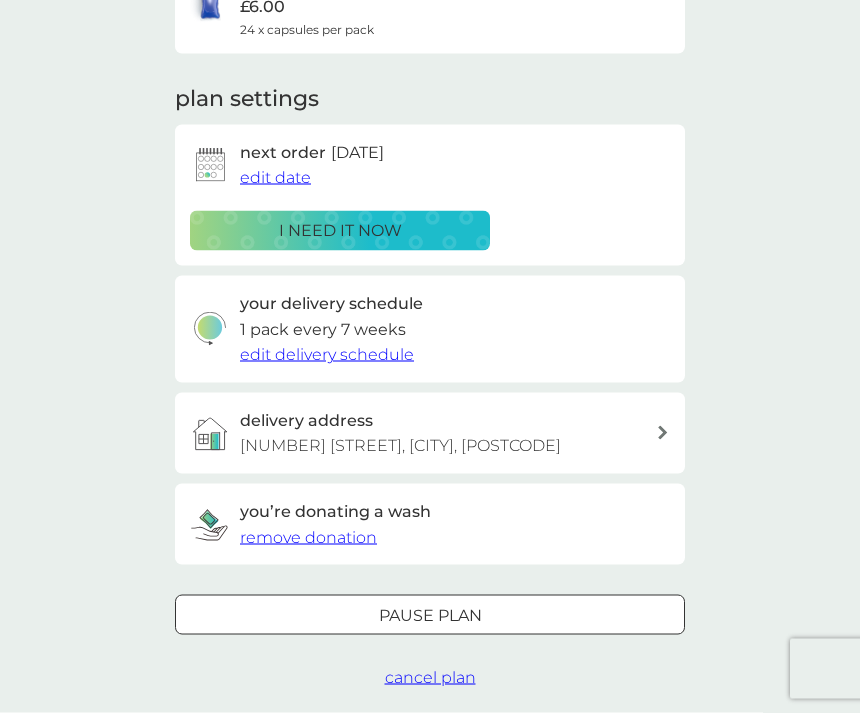 scroll, scrollTop: 214, scrollLeft: 0, axis: vertical 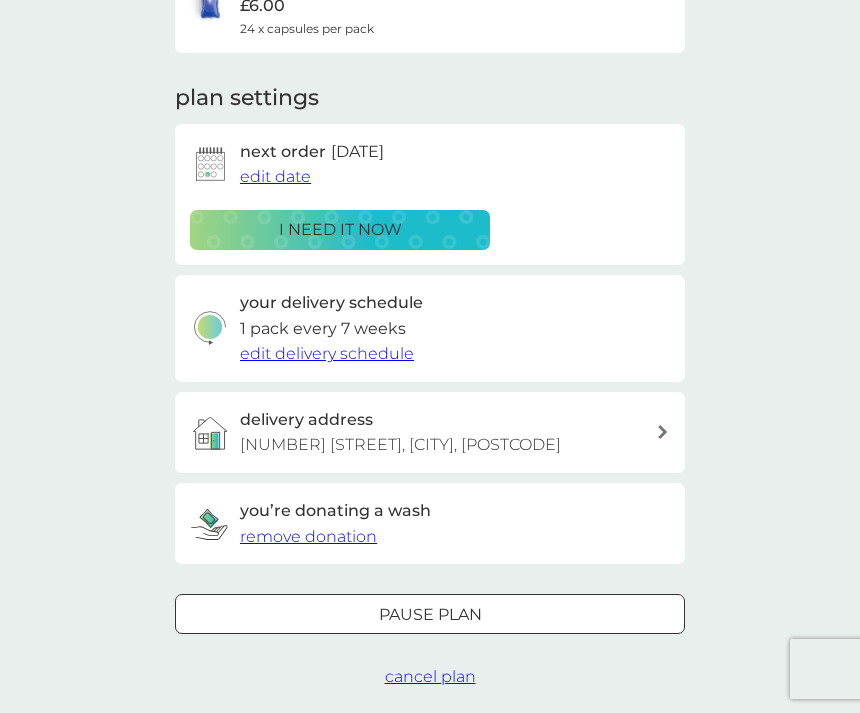 click on "edit delivery schedule" at bounding box center (327, 353) 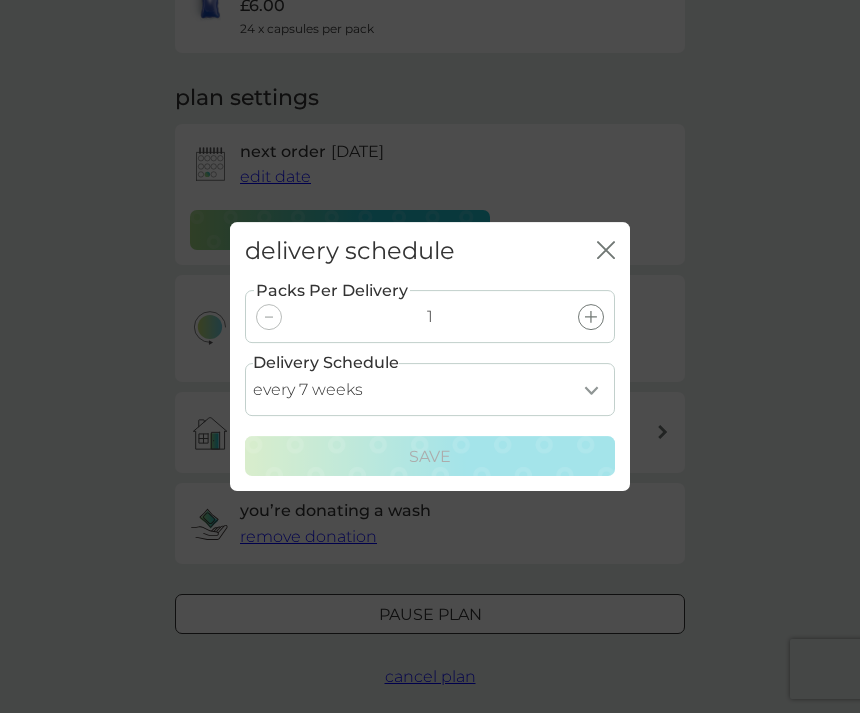click on "every 1 week every 2 weeks every 3 weeks every 4 weeks every 5 weeks every 6 weeks every 7 weeks every 8 weeks every 9 weeks every 10 weeks every 11 weeks every 12 weeks every 13 weeks every 14 weeks every 15 weeks every 16 weeks every 17 weeks" at bounding box center (430, 389) 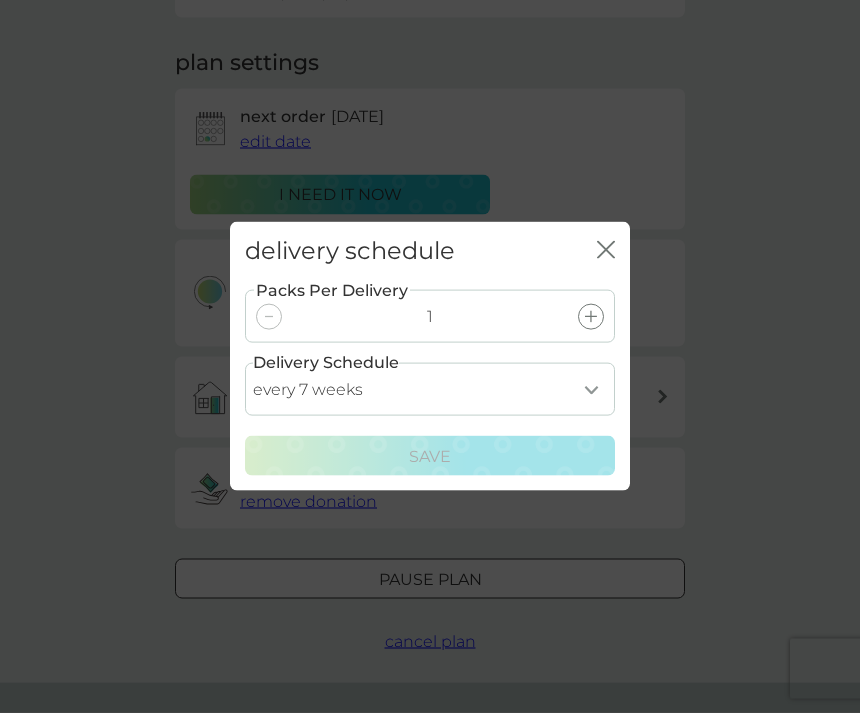 scroll, scrollTop: 251, scrollLeft: 0, axis: vertical 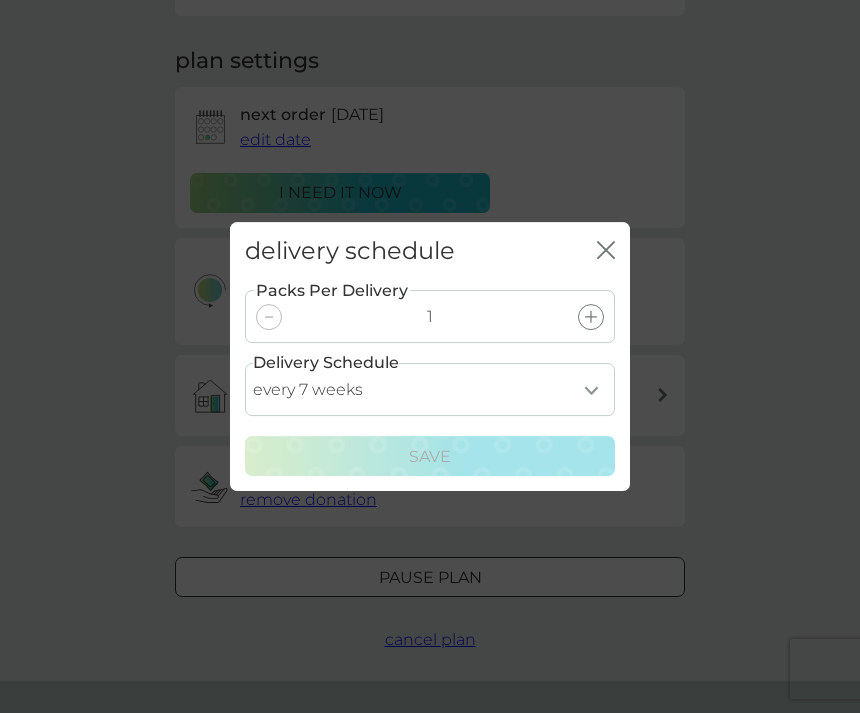 click 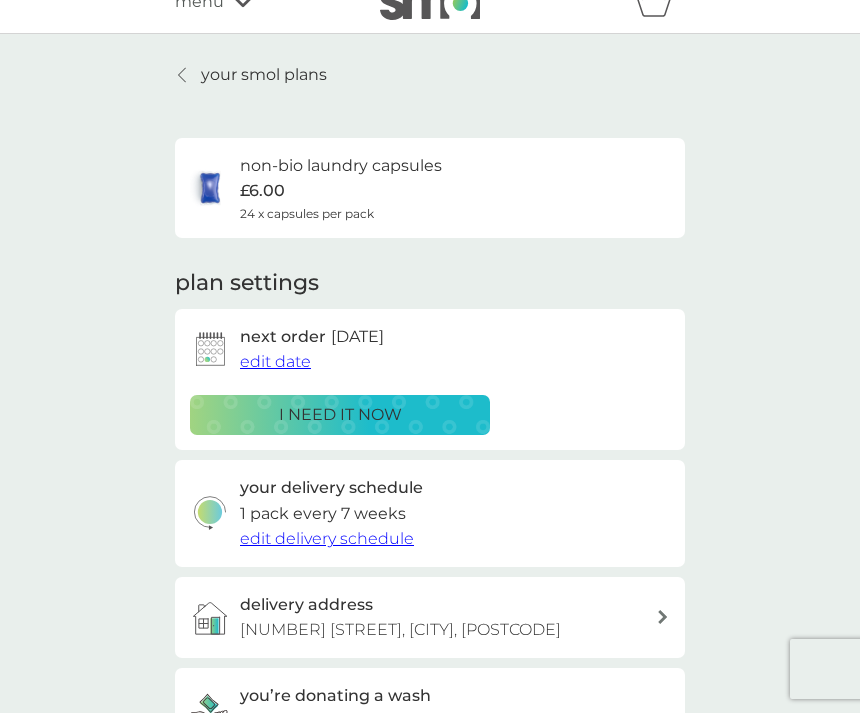 scroll, scrollTop: 0, scrollLeft: 0, axis: both 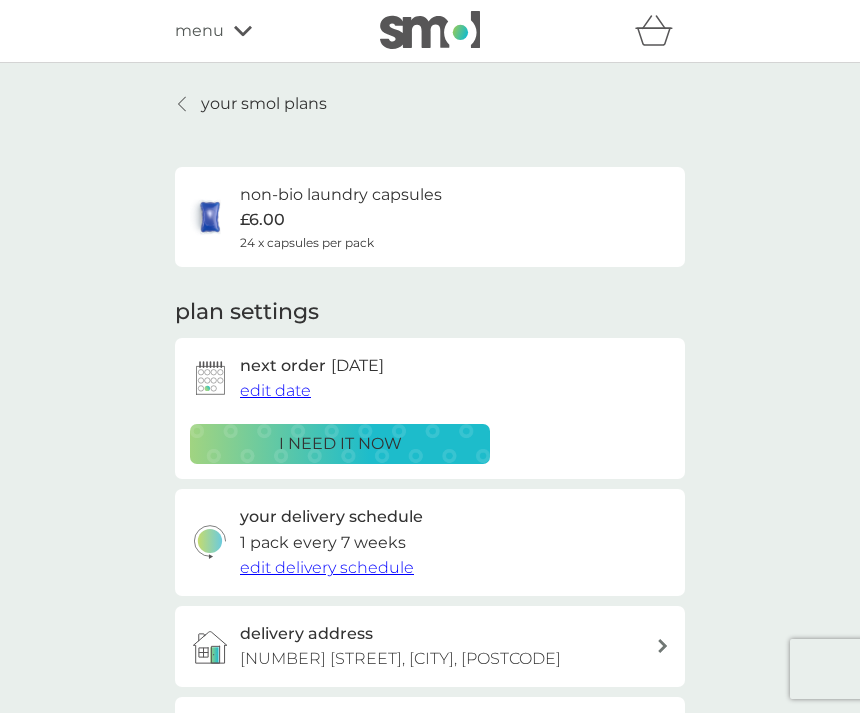 click on "menu" at bounding box center [260, 31] 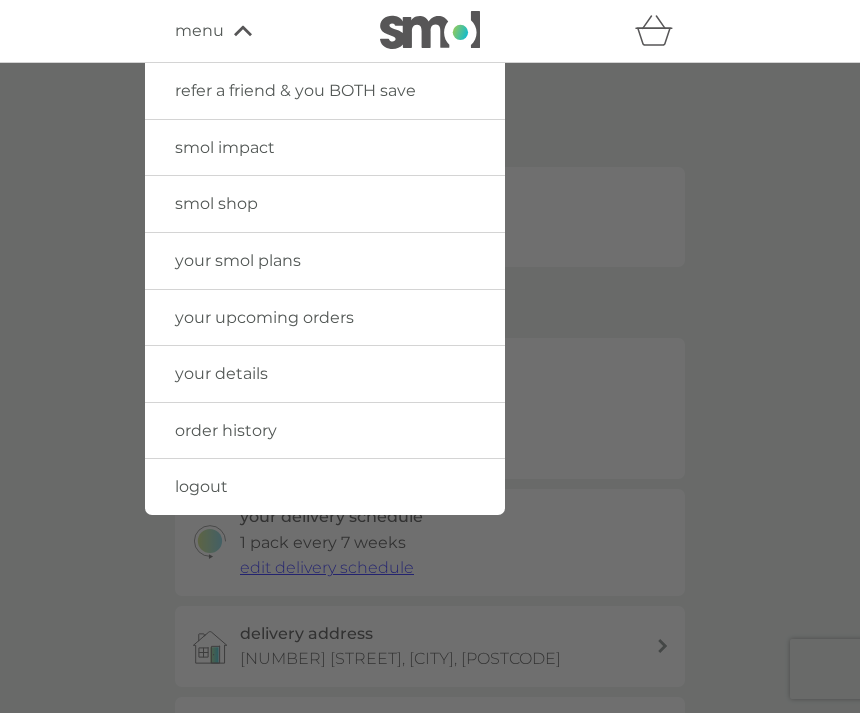 click on "order history" at bounding box center (325, 431) 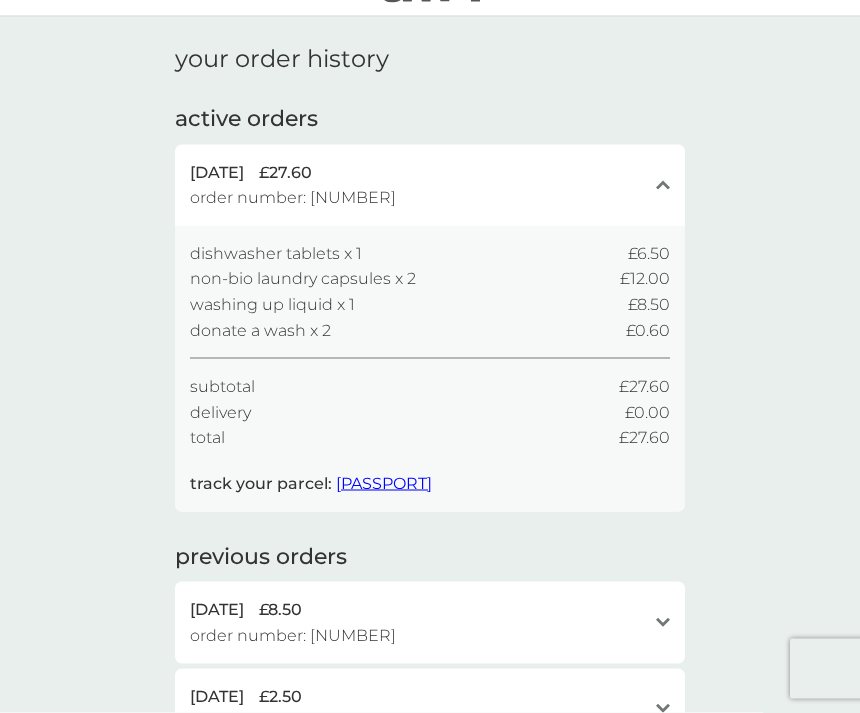scroll, scrollTop: 0, scrollLeft: 0, axis: both 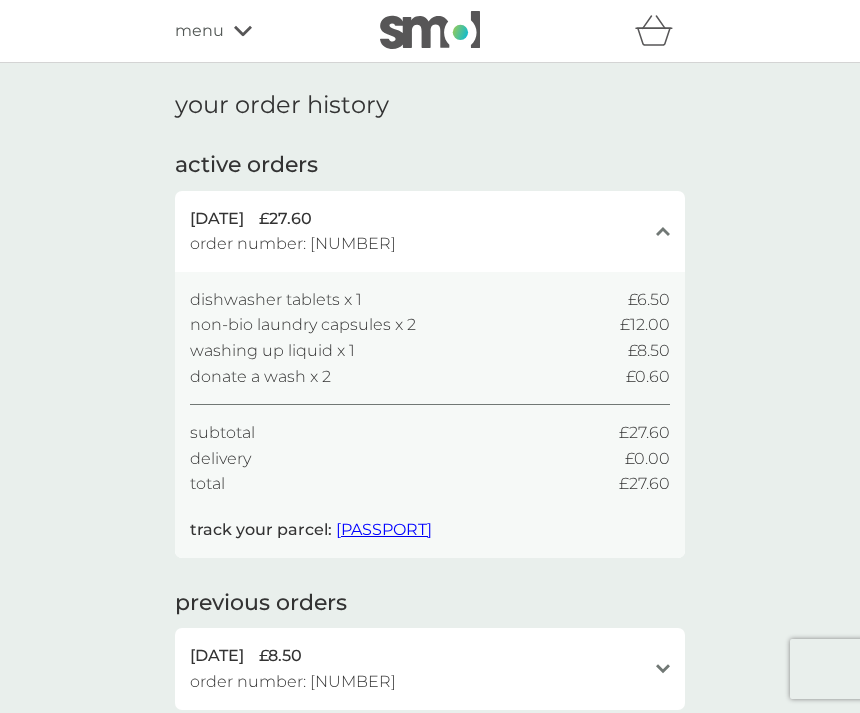 click on "menu" at bounding box center (199, 31) 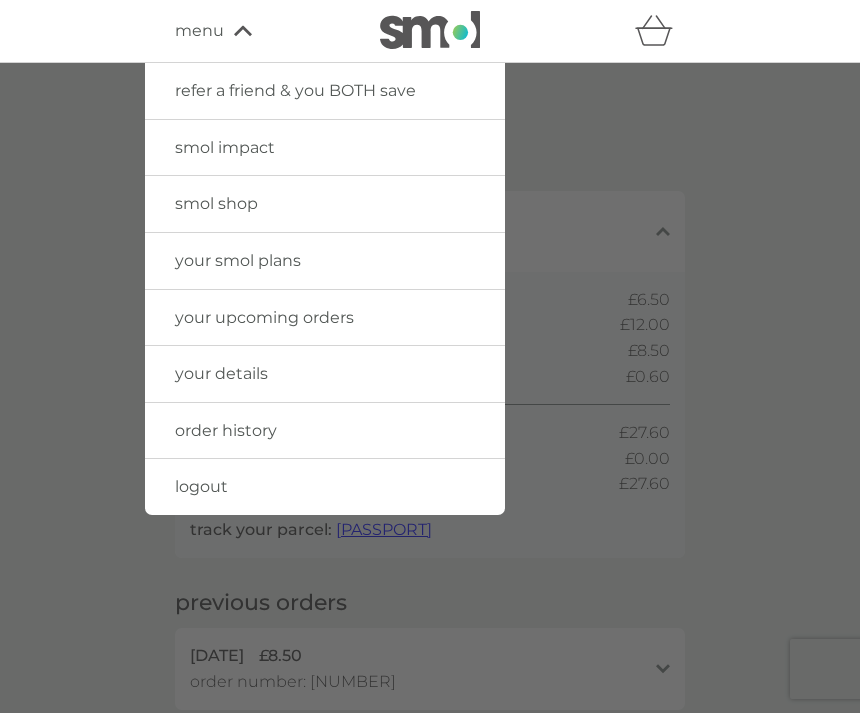 click on "your smol plans" at bounding box center (325, 261) 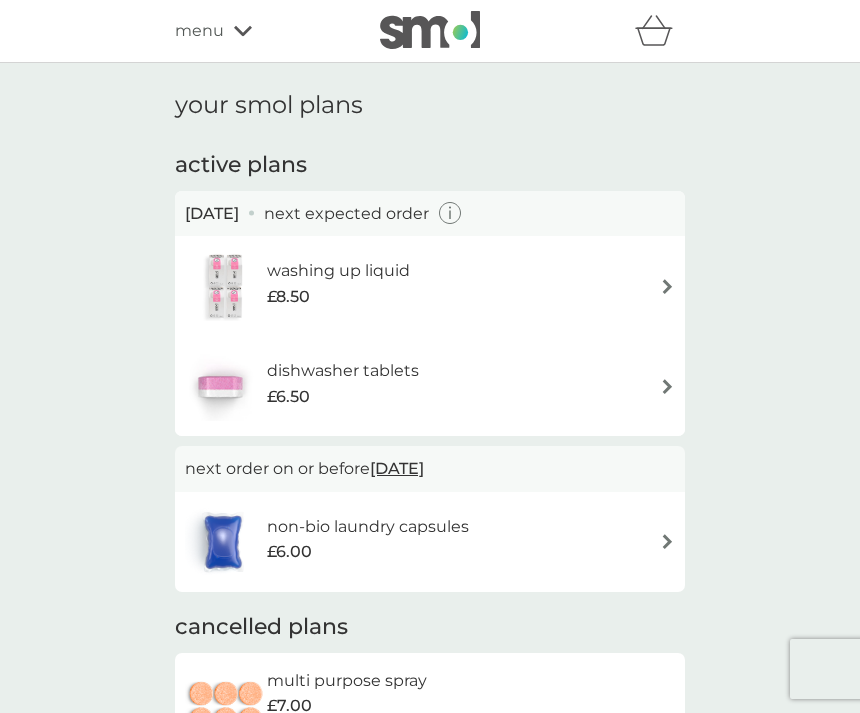 click at bounding box center (667, 386) 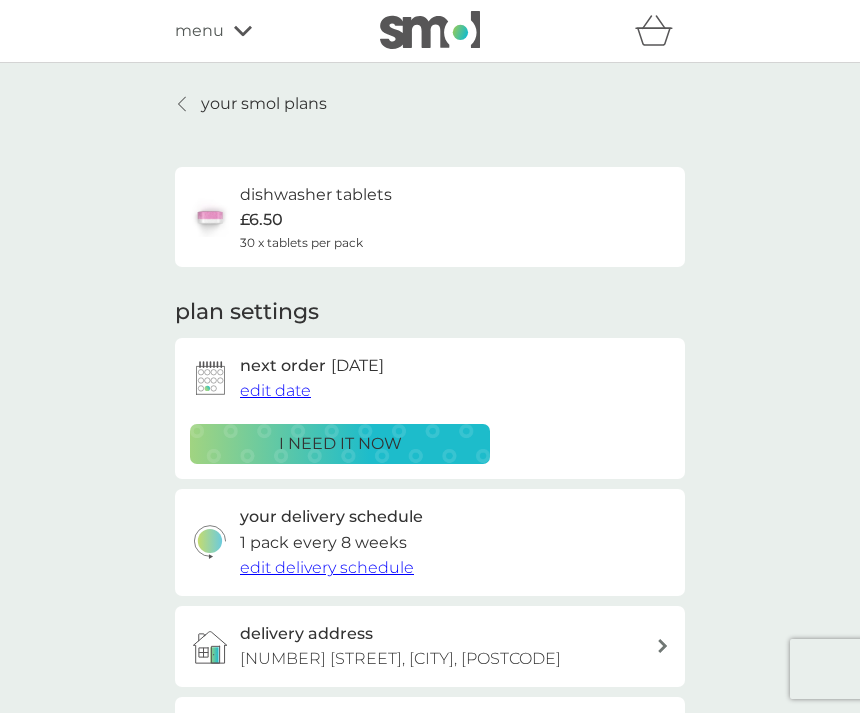 click on "edit date" at bounding box center [275, 390] 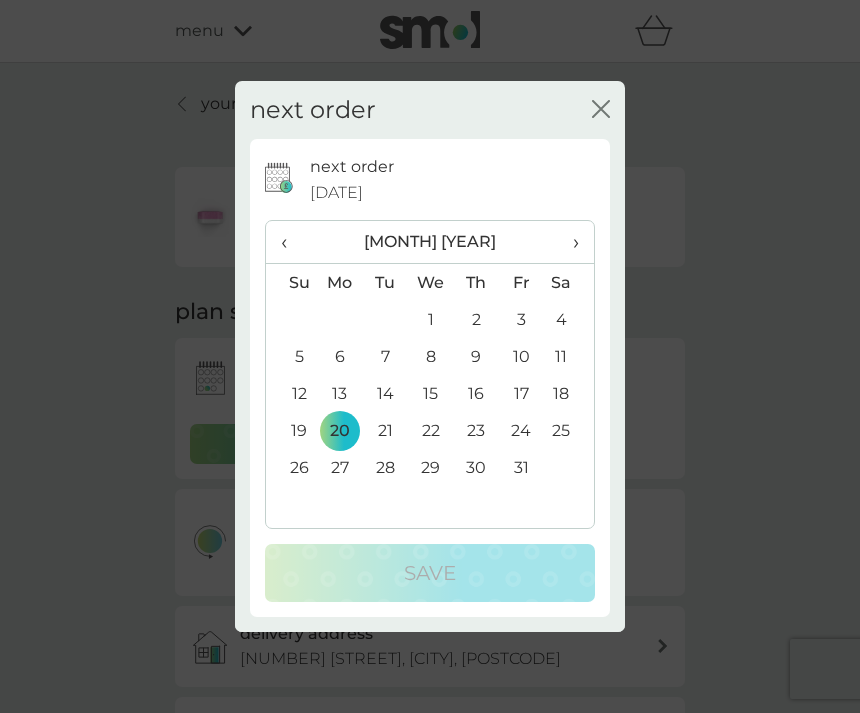 click on "‹" at bounding box center (291, 242) 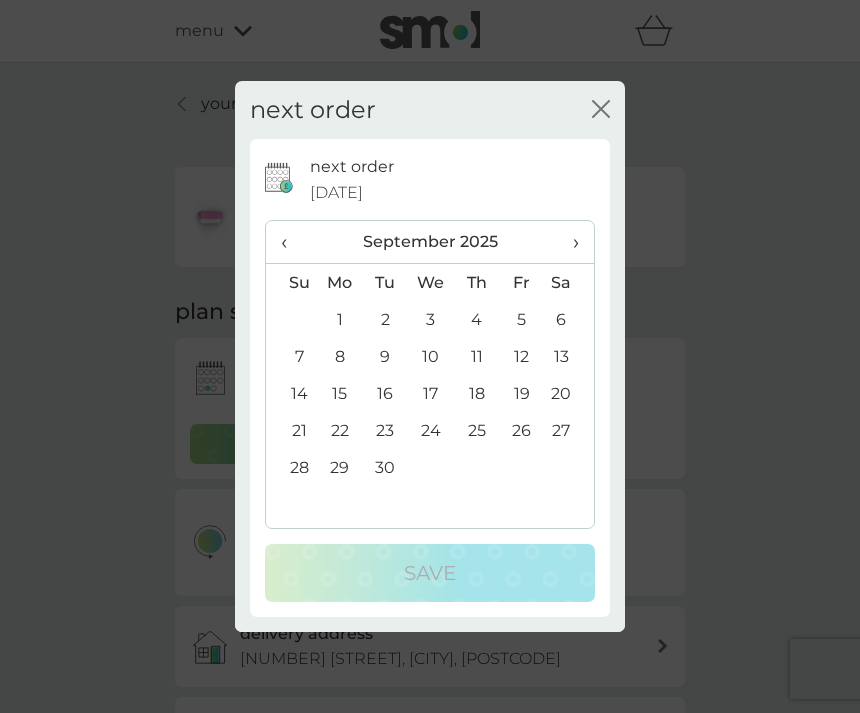 click on "20" at bounding box center (569, 393) 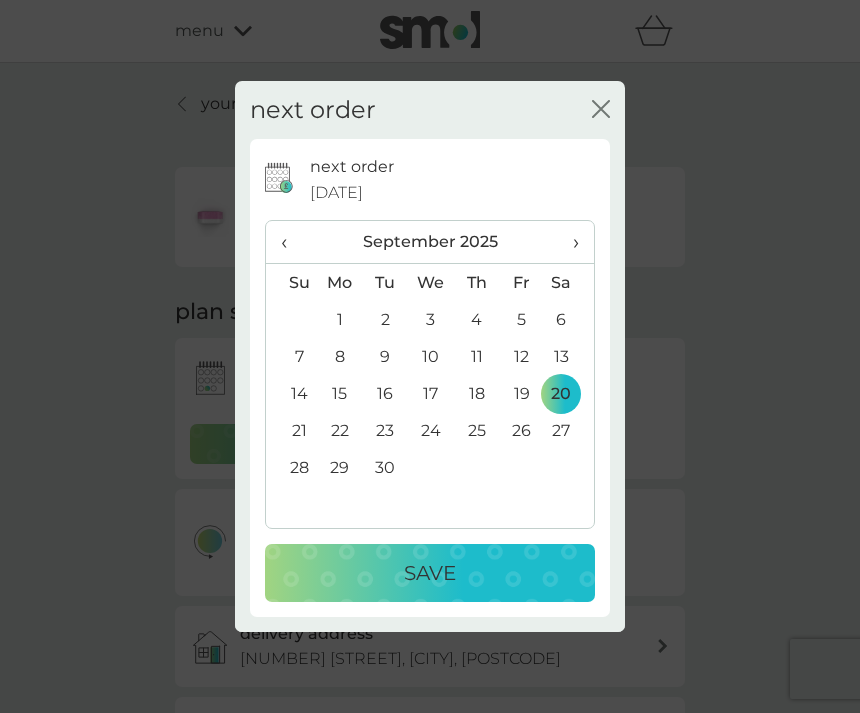 click on "Save" at bounding box center [430, 573] 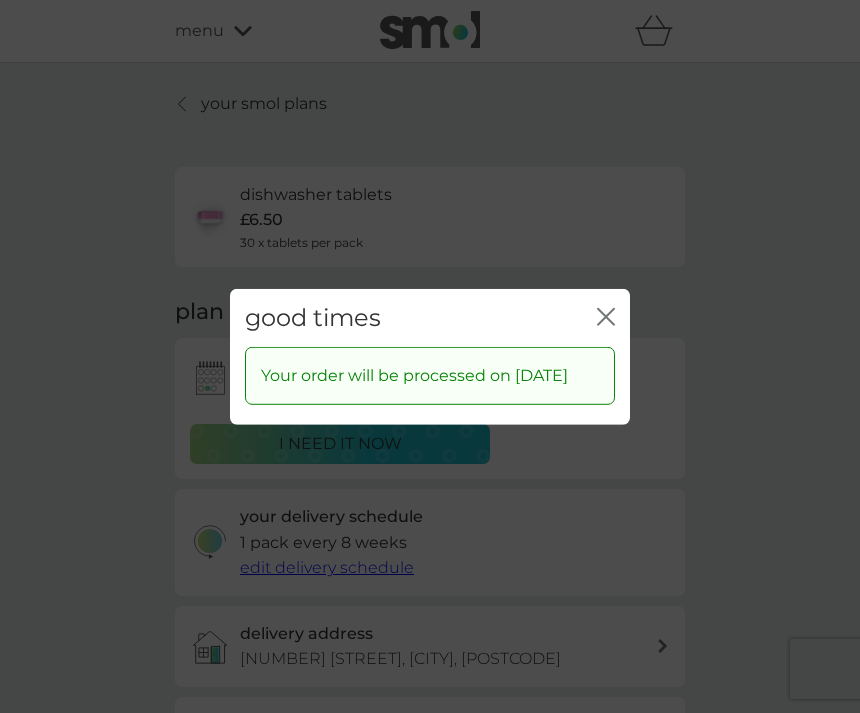 click on "close" 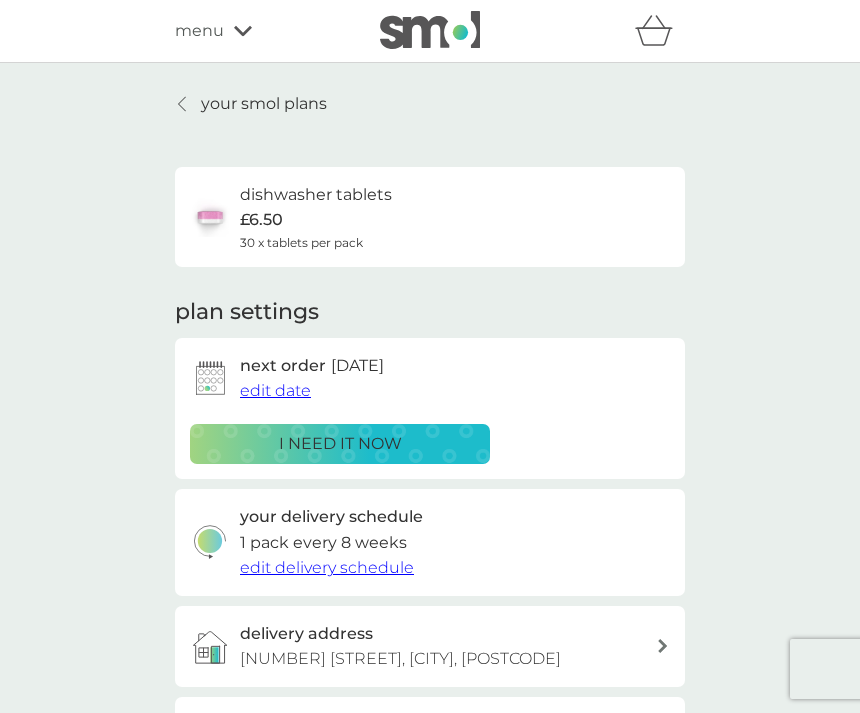 click 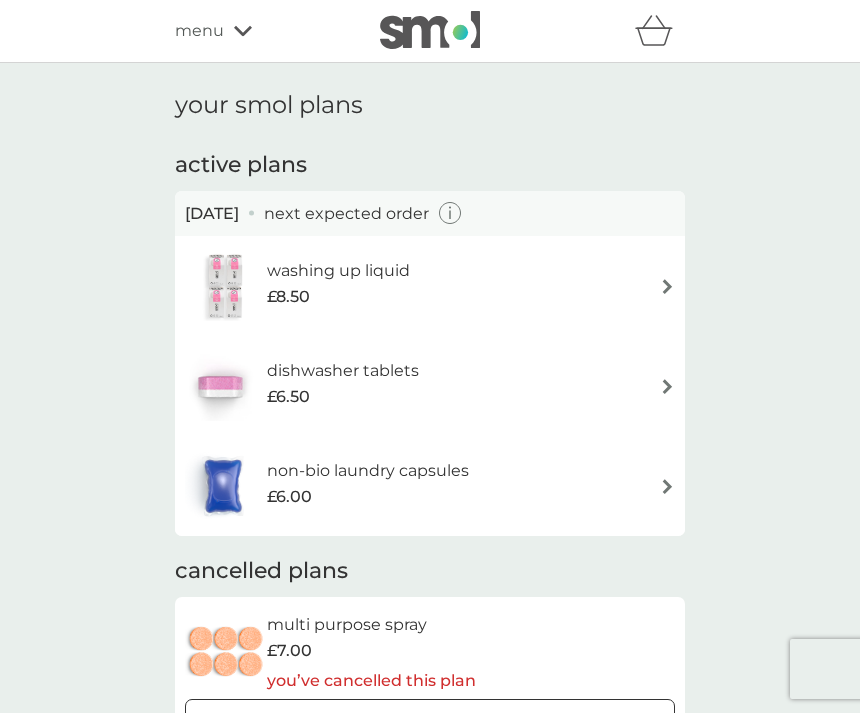click at bounding box center [667, 486] 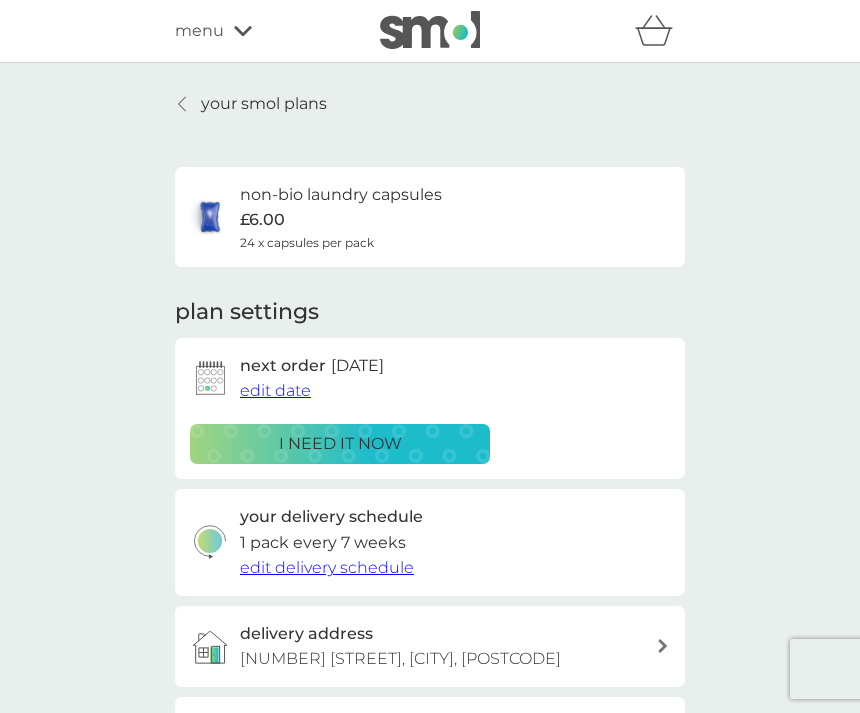 click on "edit delivery schedule" at bounding box center [327, 567] 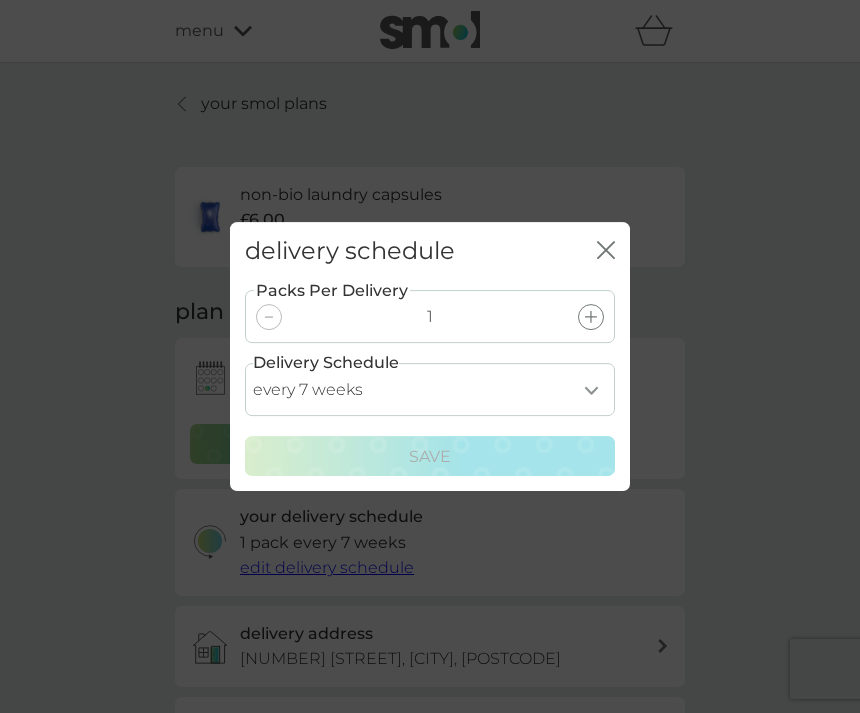 click 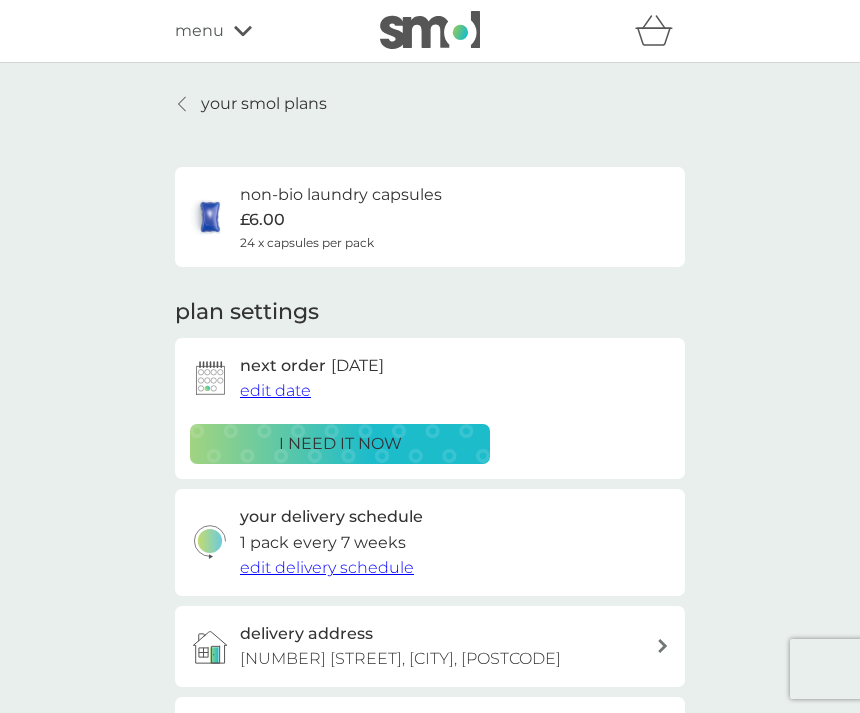 click on "edit date" at bounding box center (275, 390) 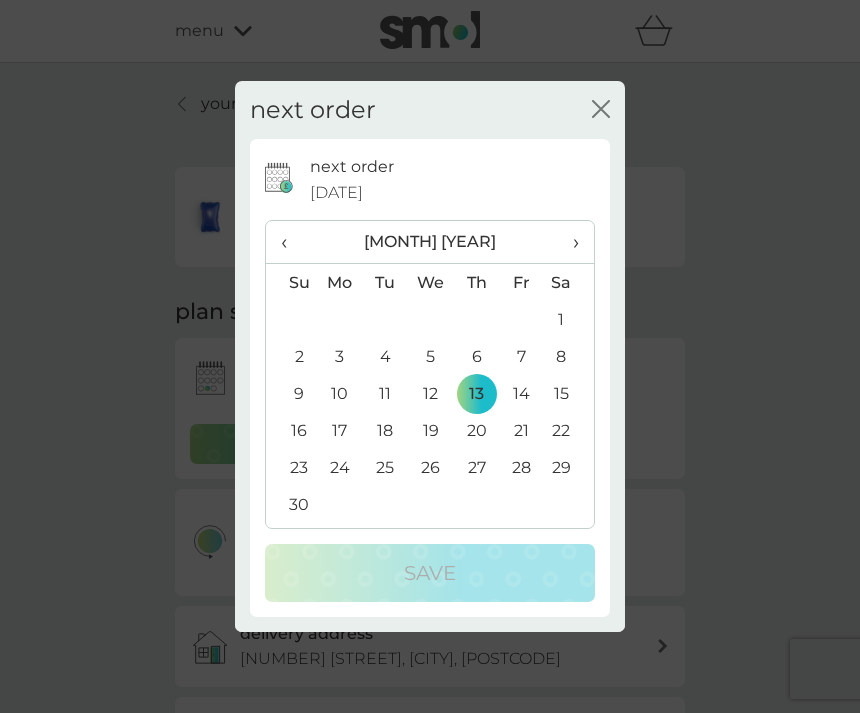 click on "‹" at bounding box center [291, 242] 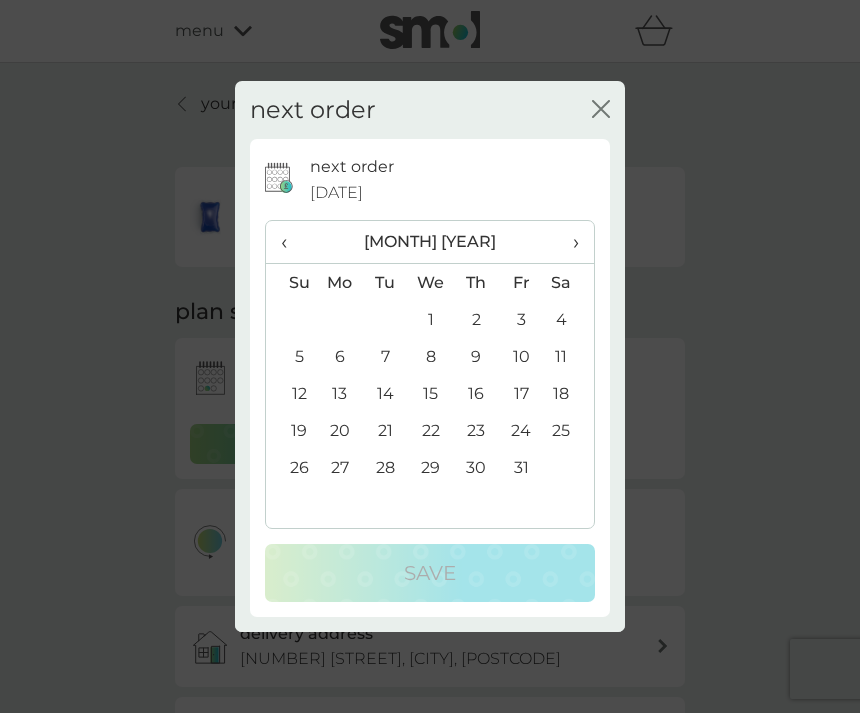 click on "6" at bounding box center (340, 356) 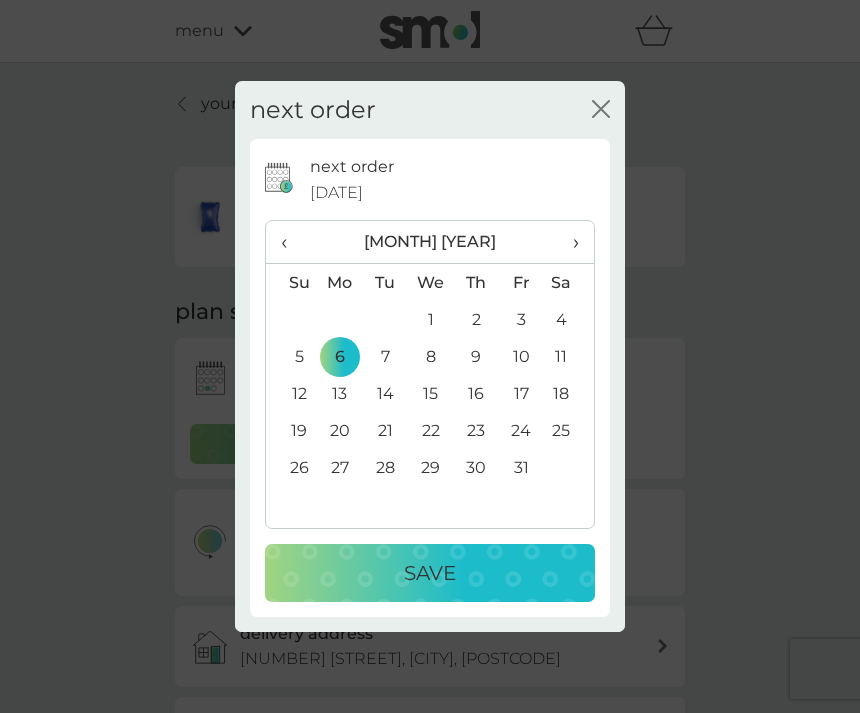 click on "Save" at bounding box center [430, 573] 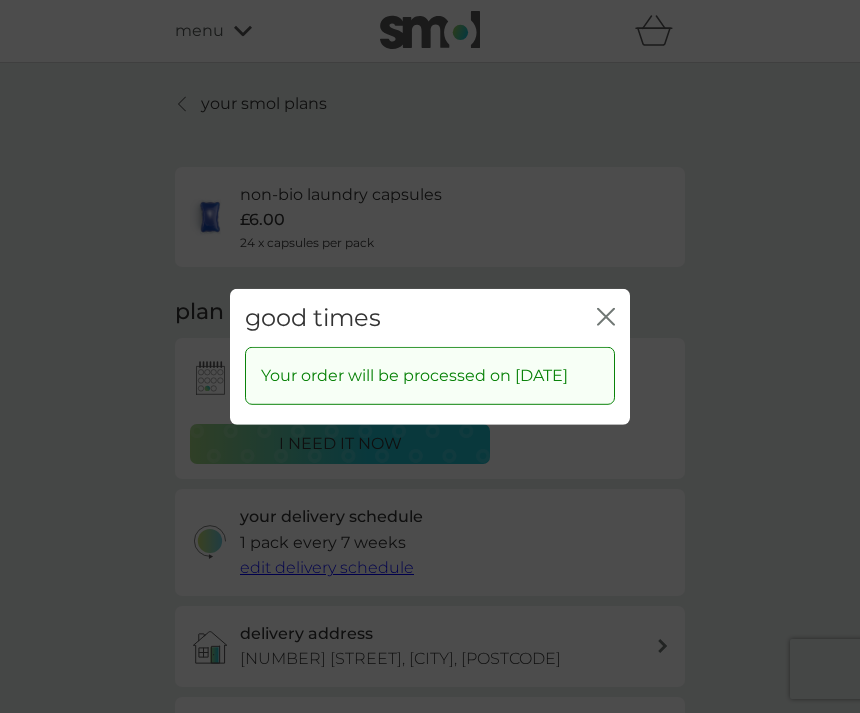 click on "close" at bounding box center (606, 317) 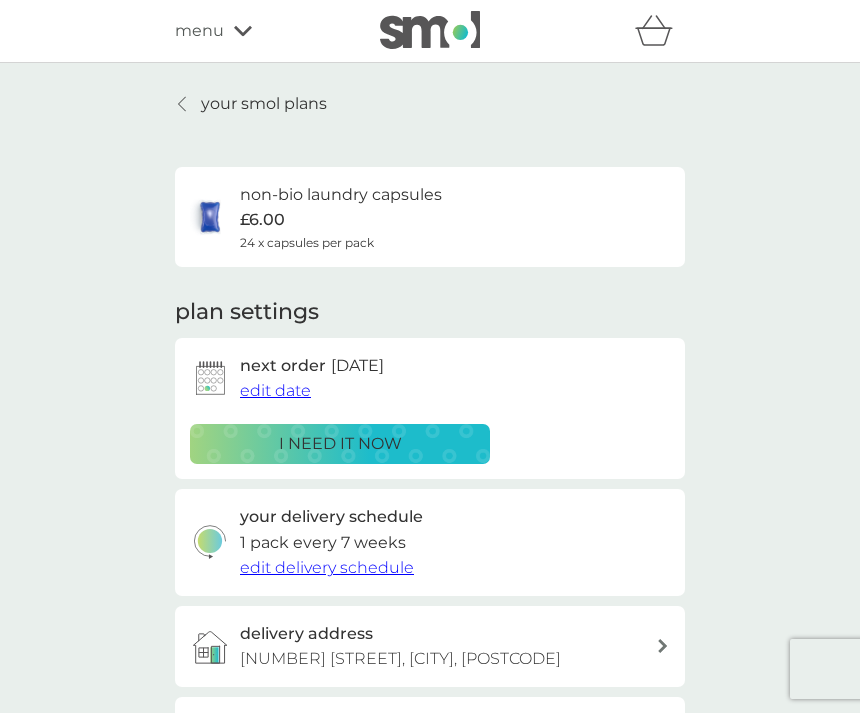 click on "edit date" at bounding box center [275, 390] 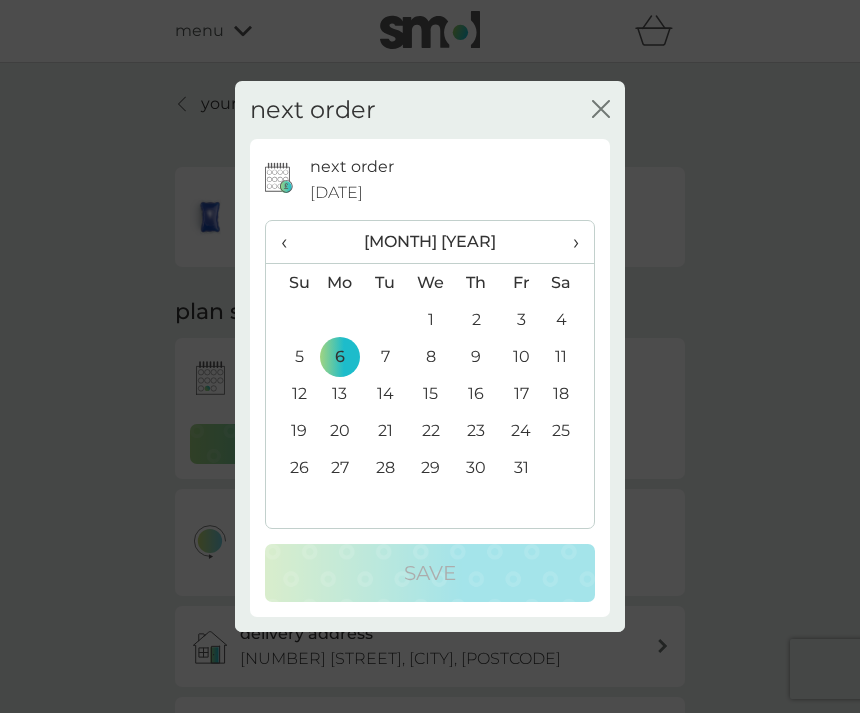 click on "23" at bounding box center (476, 430) 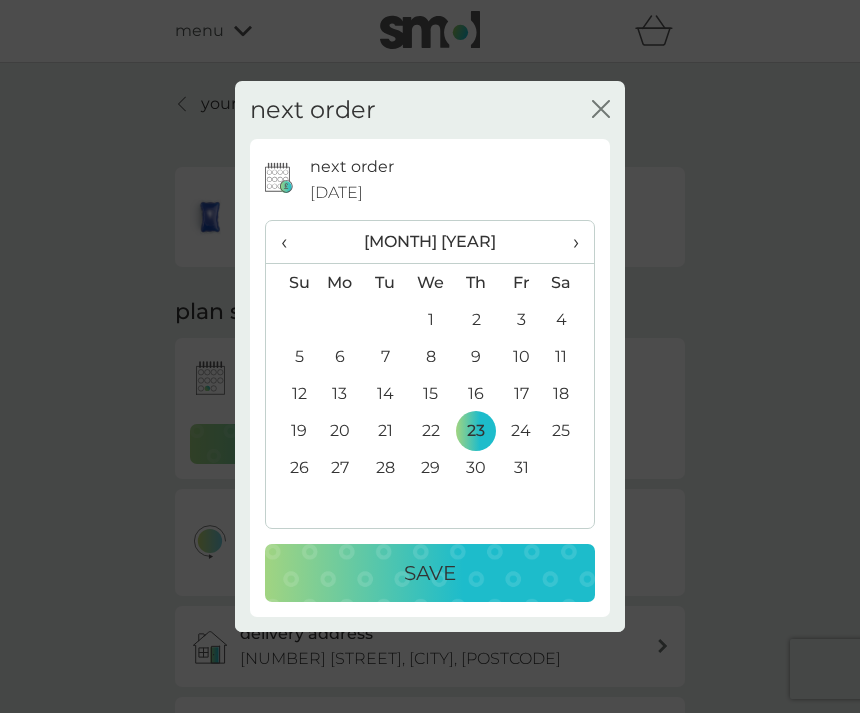 click on "Save" at bounding box center [430, 573] 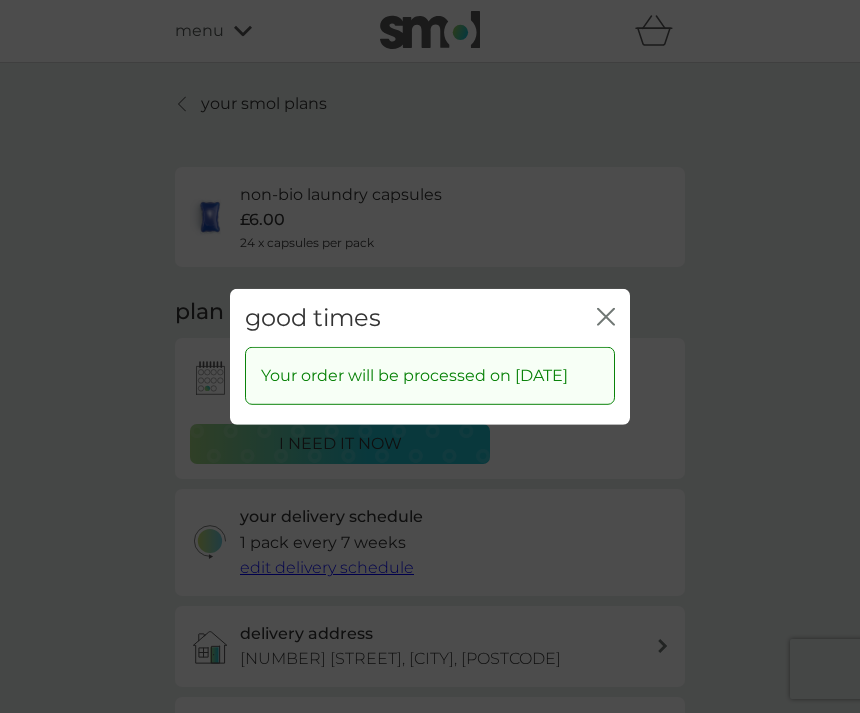click on "close" 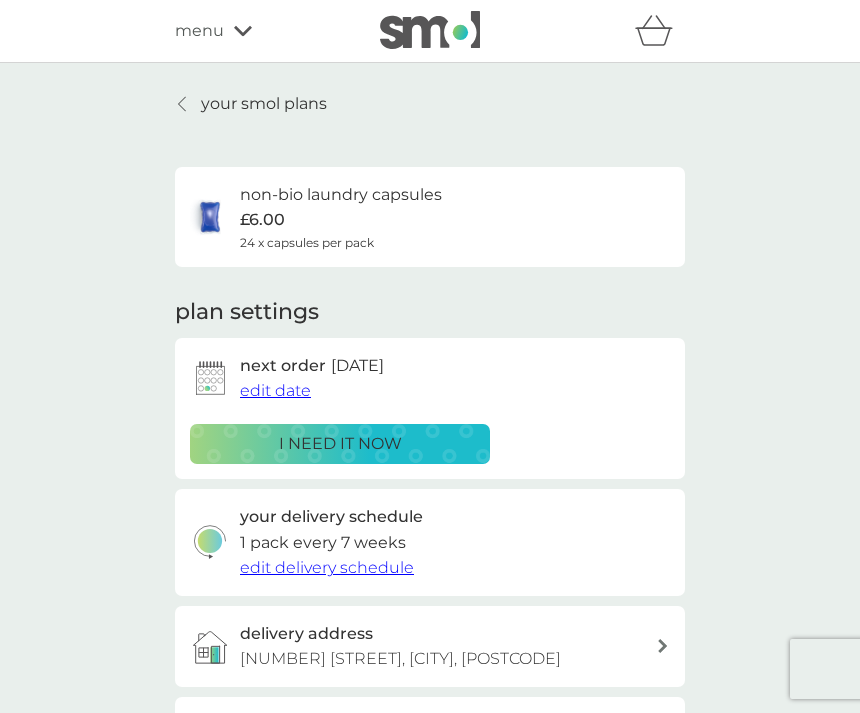 click on "your smol plans" at bounding box center (251, 104) 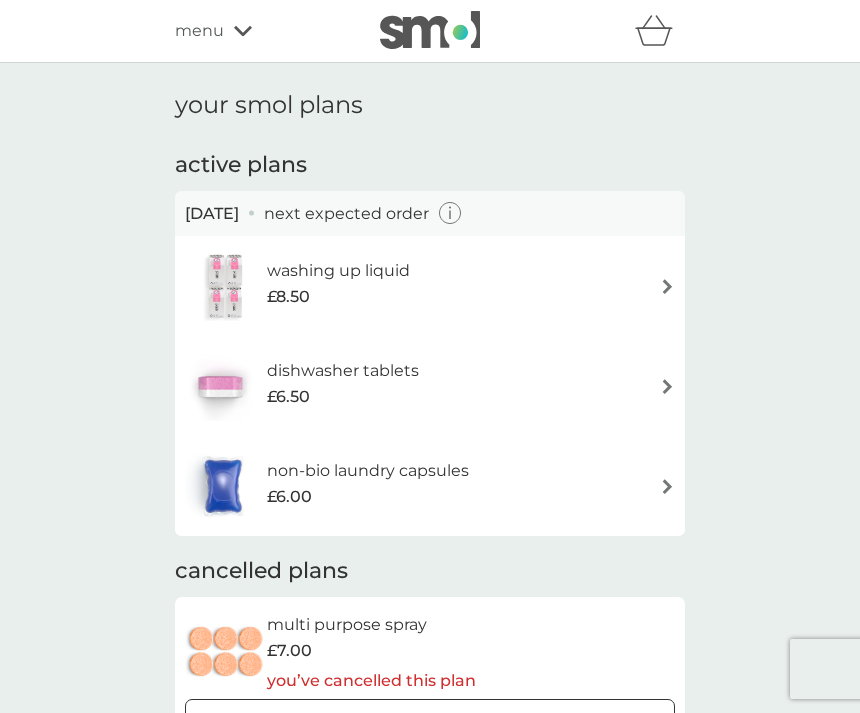 click on "dishwasher tablets £6.50" at bounding box center (430, 386) 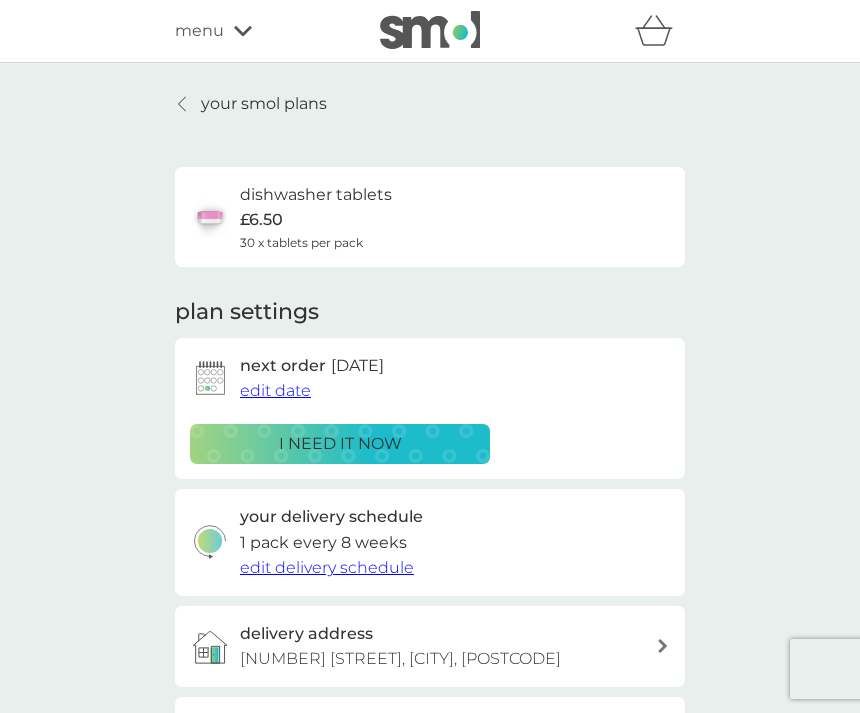 click on "edit date" at bounding box center [275, 390] 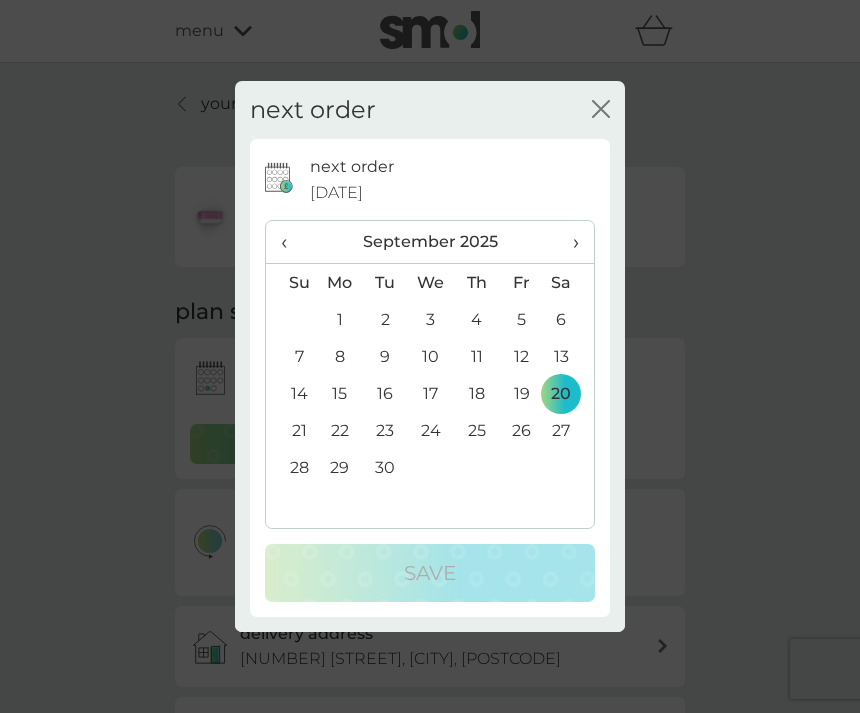 click on "next order close next order 20 Sep 2025 ‹ September 2025 › Su Mo Tu We Th Fr Sa 31 1 2 3 4 5 6 7 8 9 10 11 12 13 14 15 16 17 18 19 20 21 22 23 24 25 26 27 28 29 30 1 2 3 4 5 6 7 8 9 10 11 Save" at bounding box center (430, 356) 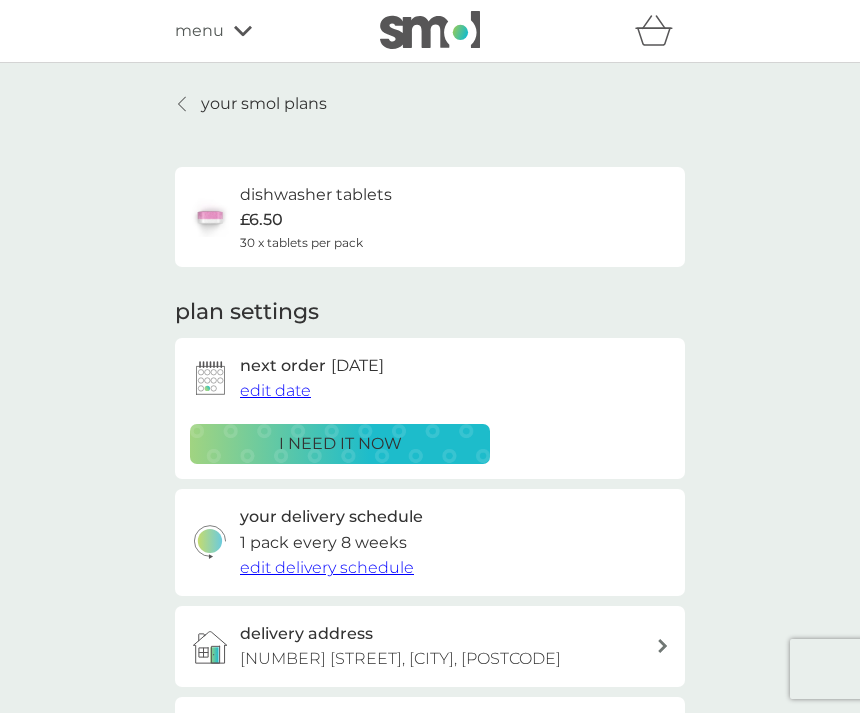 click on "menu" at bounding box center [260, 31] 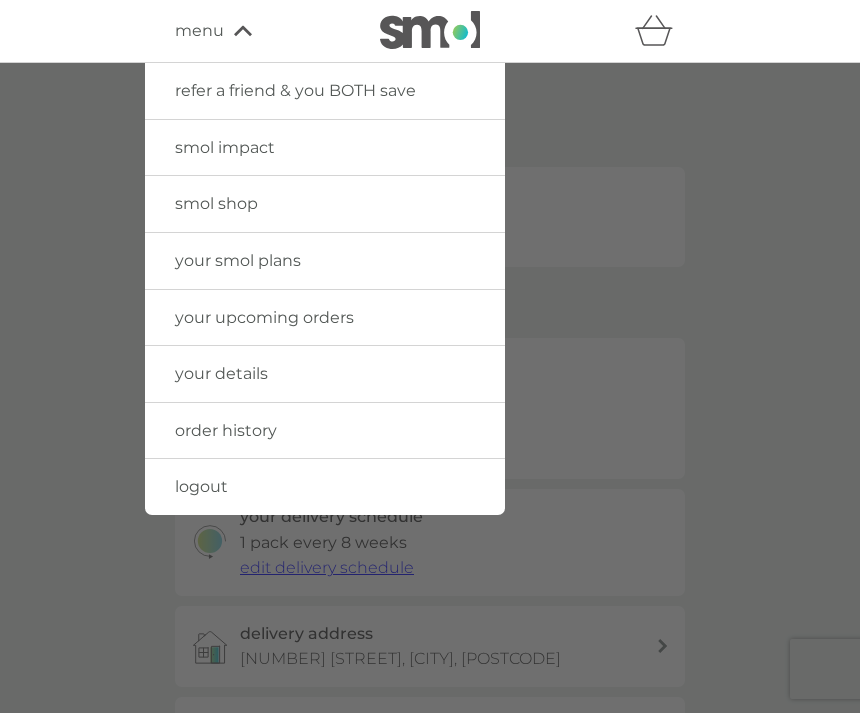 click on "order history" at bounding box center [325, 431] 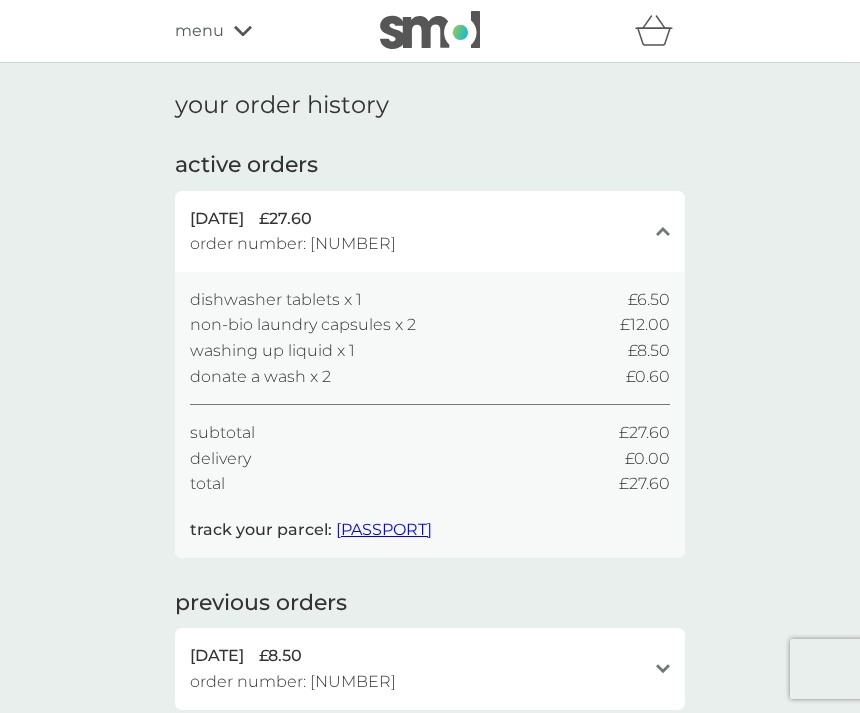 click on "menu" at bounding box center (199, 31) 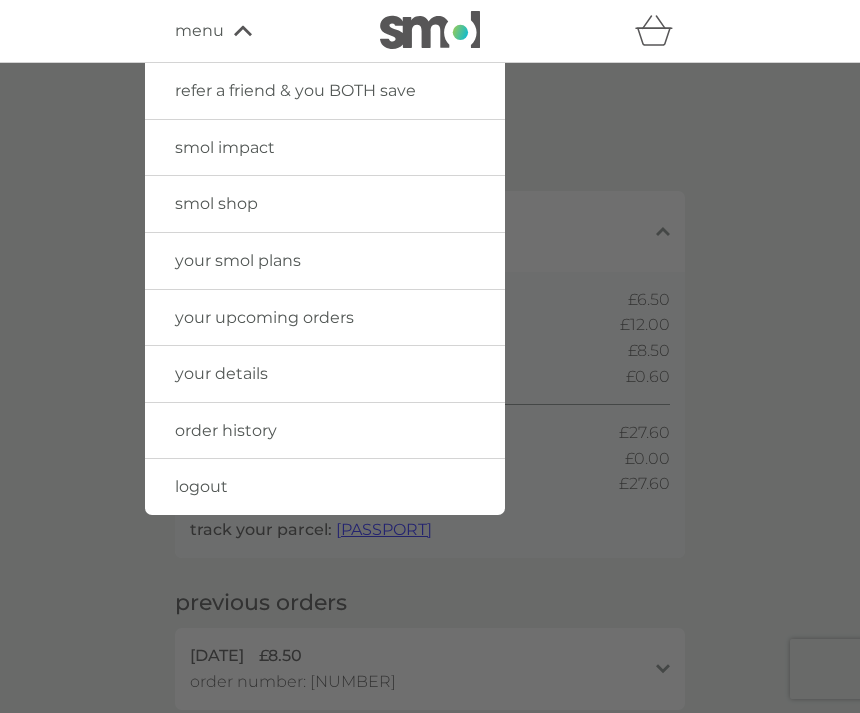 click on "your smol plans" at bounding box center (325, 261) 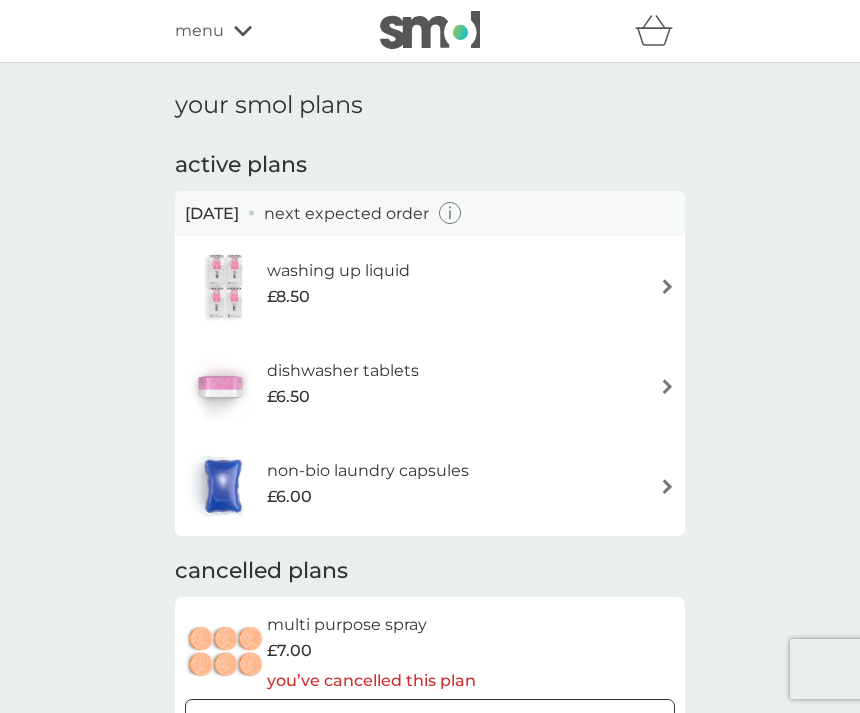 click on "washing up liquid £8.50" at bounding box center [430, 286] 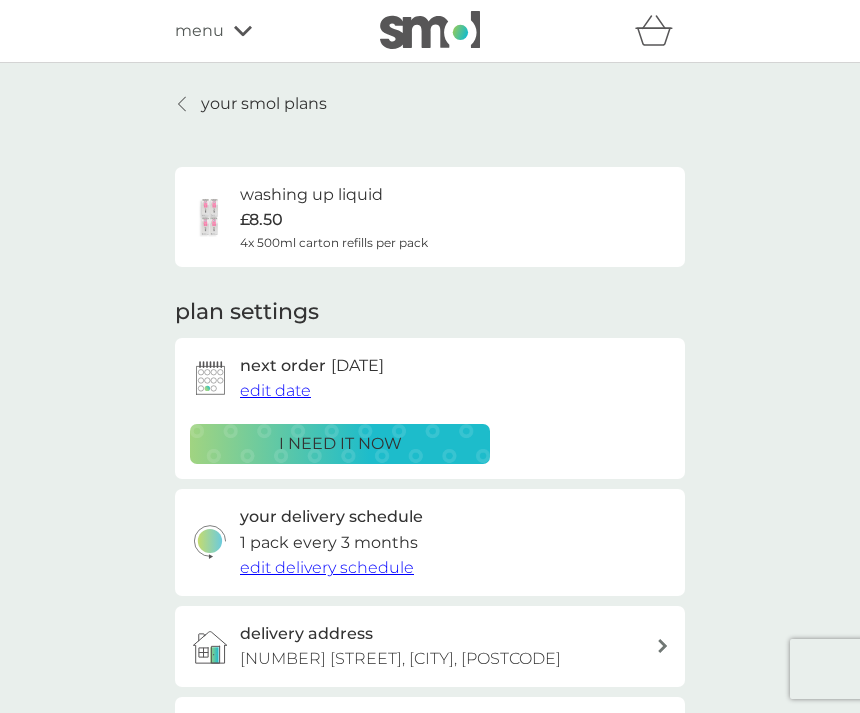 click on "edit date" at bounding box center (275, 390) 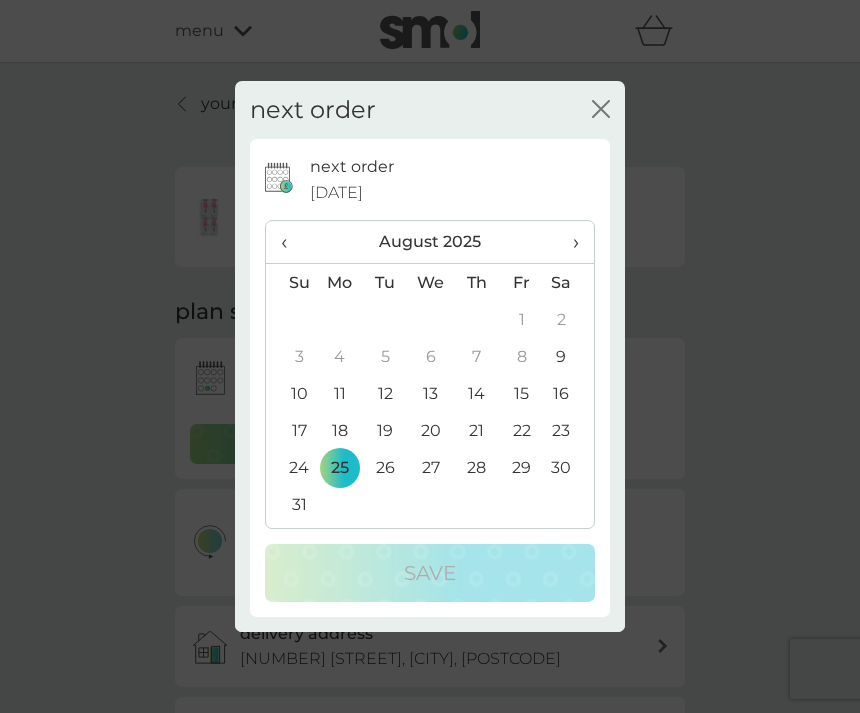 click on "›" at bounding box center (569, 242) 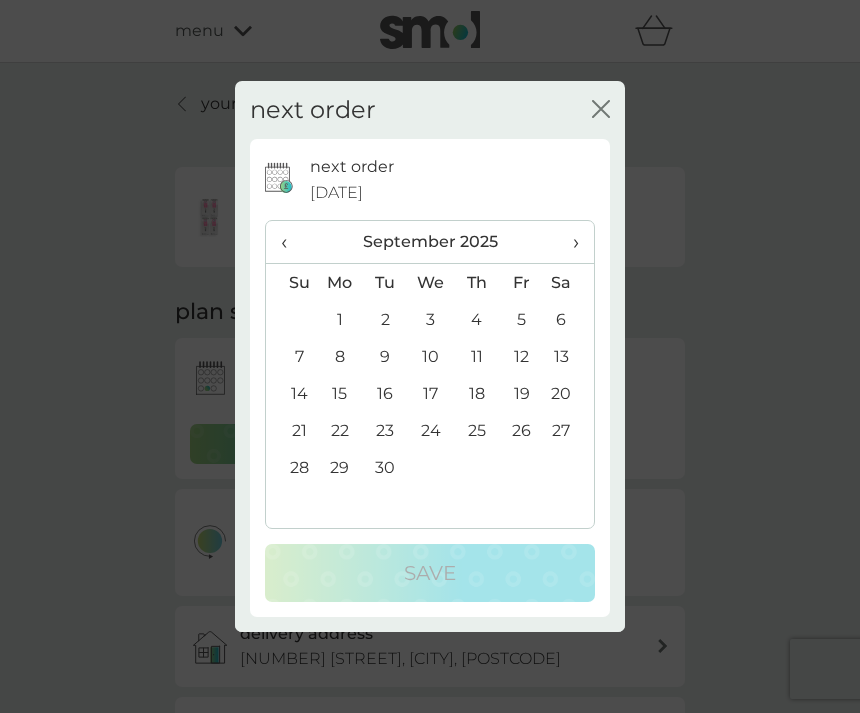 click on "12" at bounding box center (521, 356) 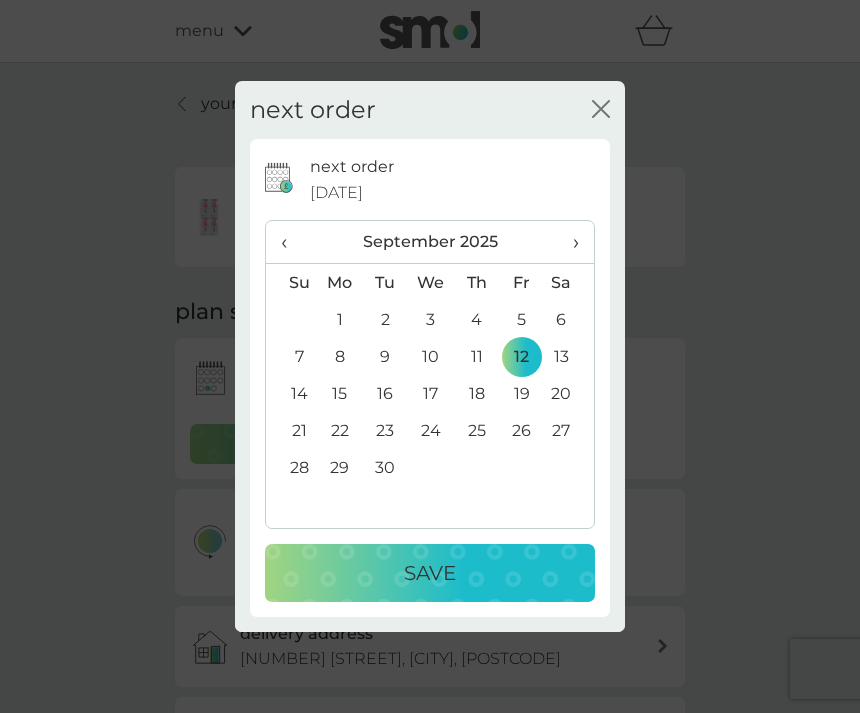 click on "Save" at bounding box center [430, 573] 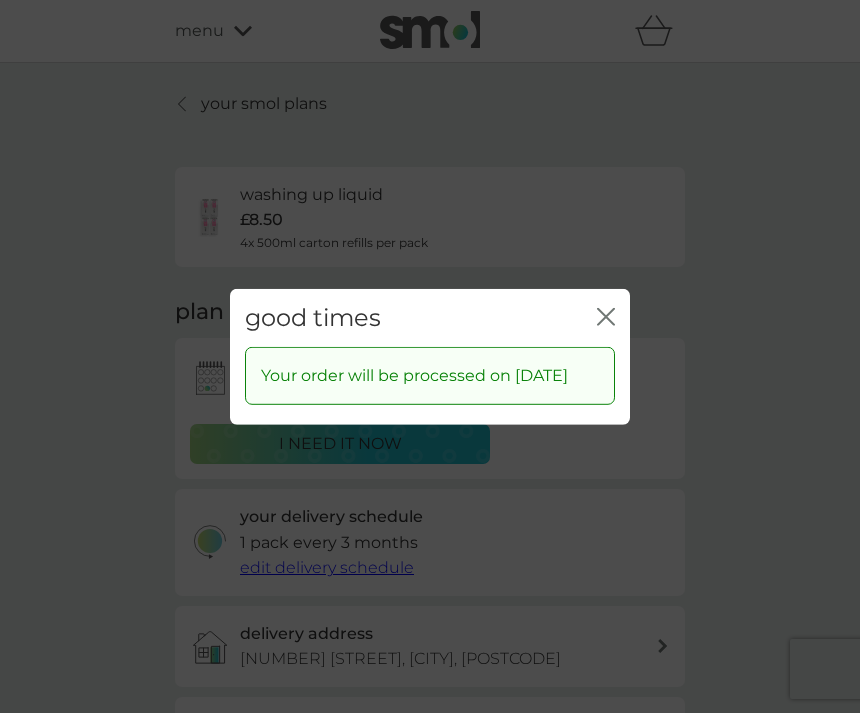 click on "close" at bounding box center (606, 317) 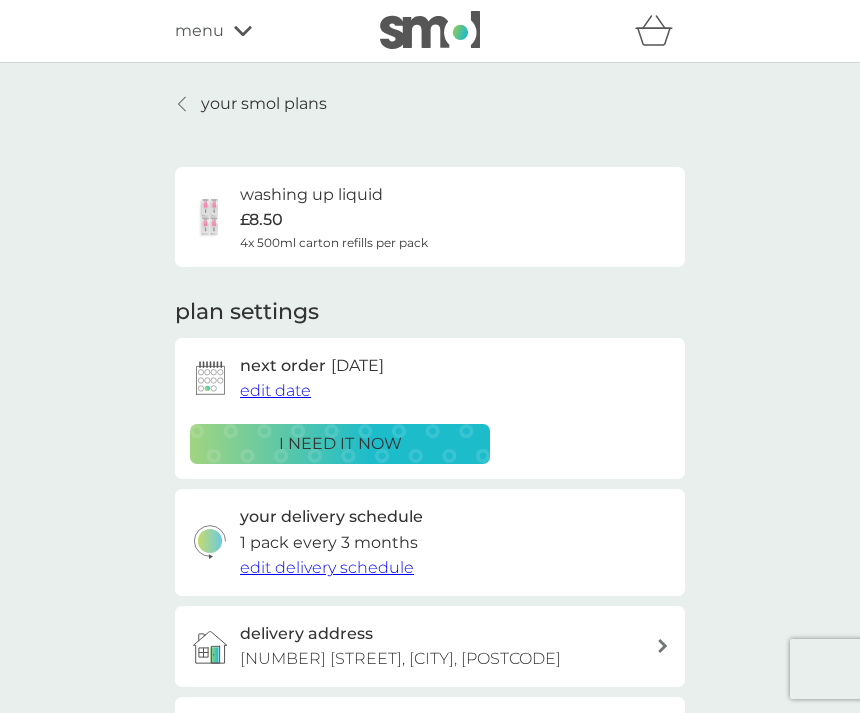click on "edit delivery schedule" at bounding box center (327, 567) 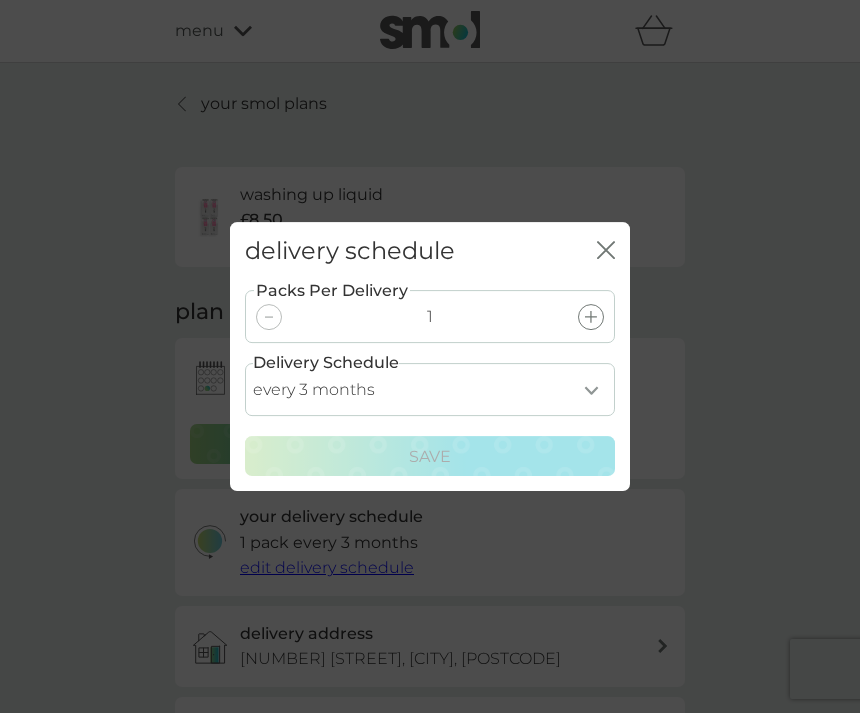 click on "every 1 month every 2 months every 3 months every 4 months every 5 months every 6 months every 7 months" at bounding box center (430, 389) 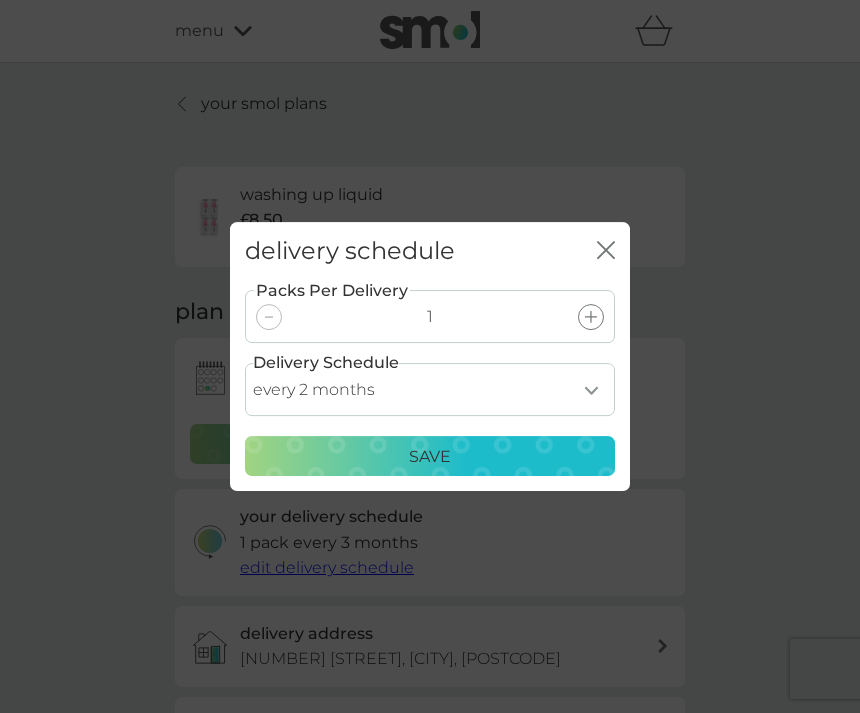 click on "Save" at bounding box center [430, 457] 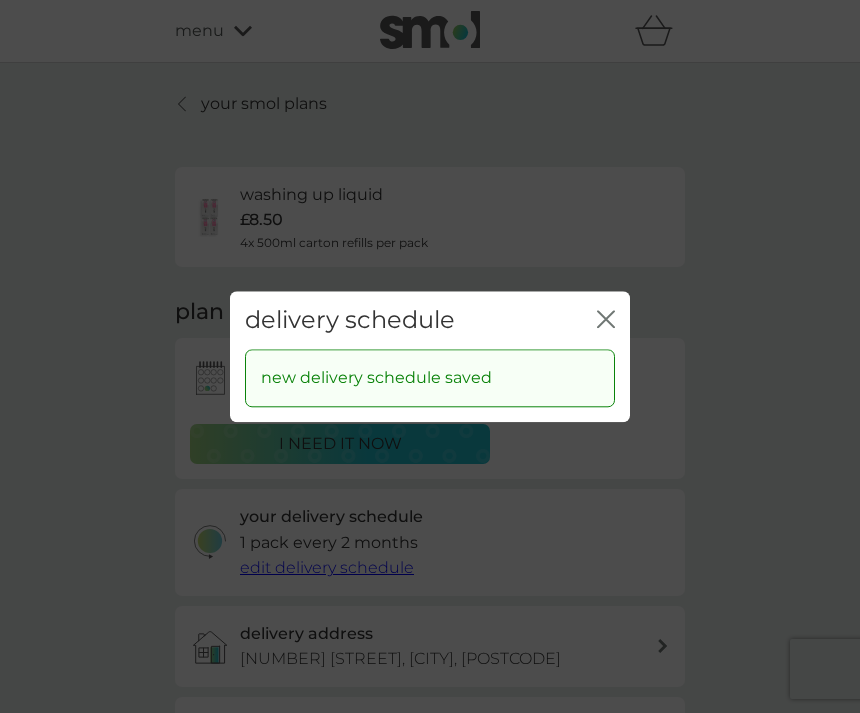 click on "close" at bounding box center [606, 320] 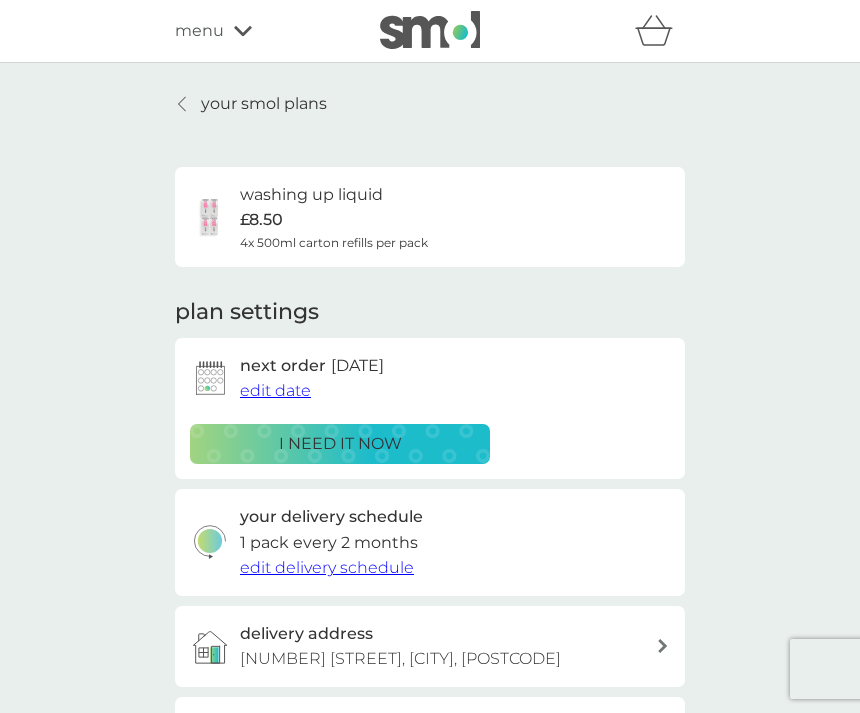 click on "your smol plans" at bounding box center [251, 104] 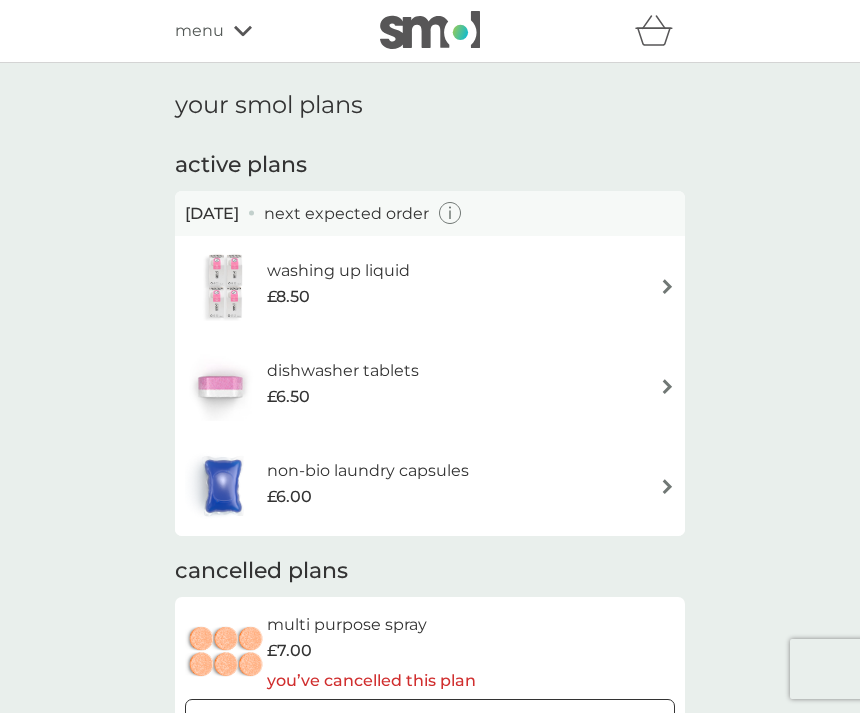 click at bounding box center [667, 386] 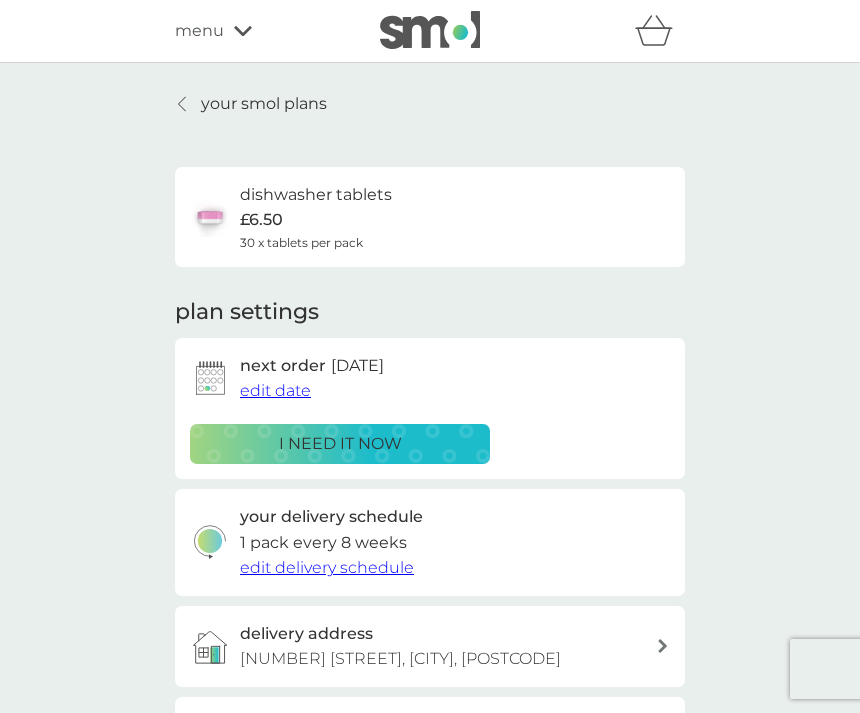 click on "edit date" at bounding box center (275, 391) 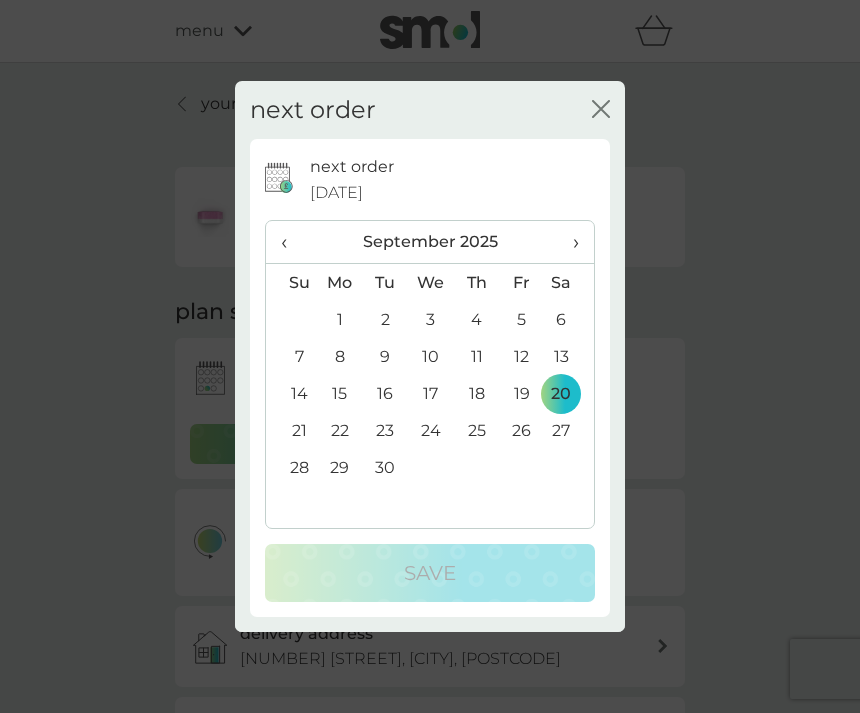 click on "6" at bounding box center [569, 319] 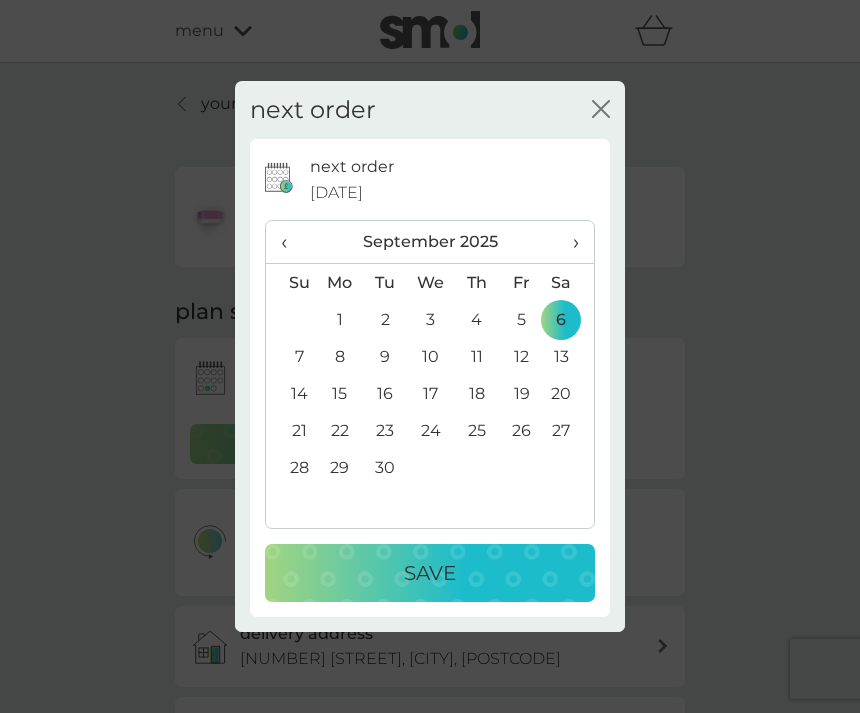 click on "Save" at bounding box center (430, 573) 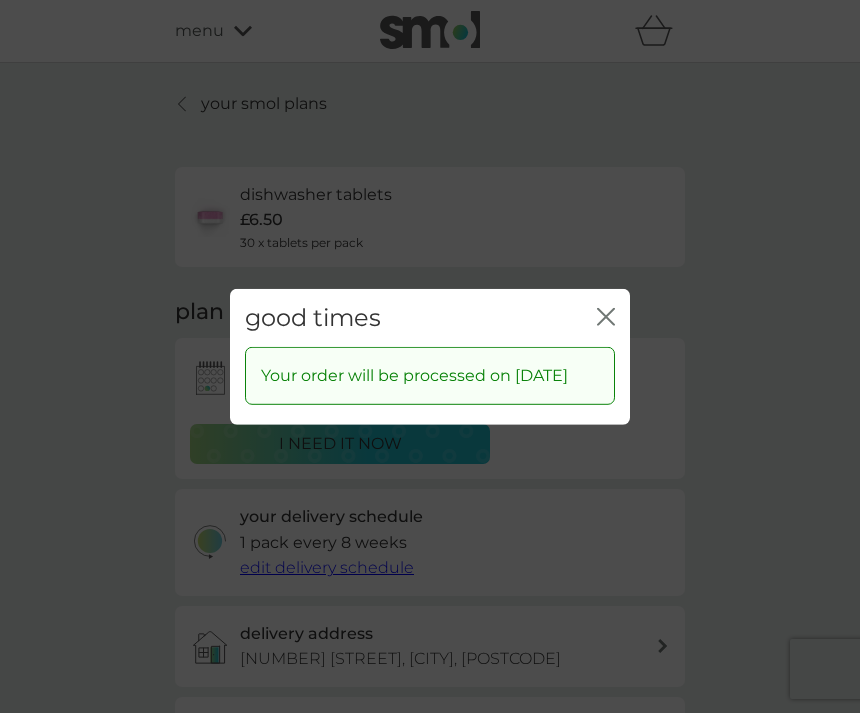 click on "close" 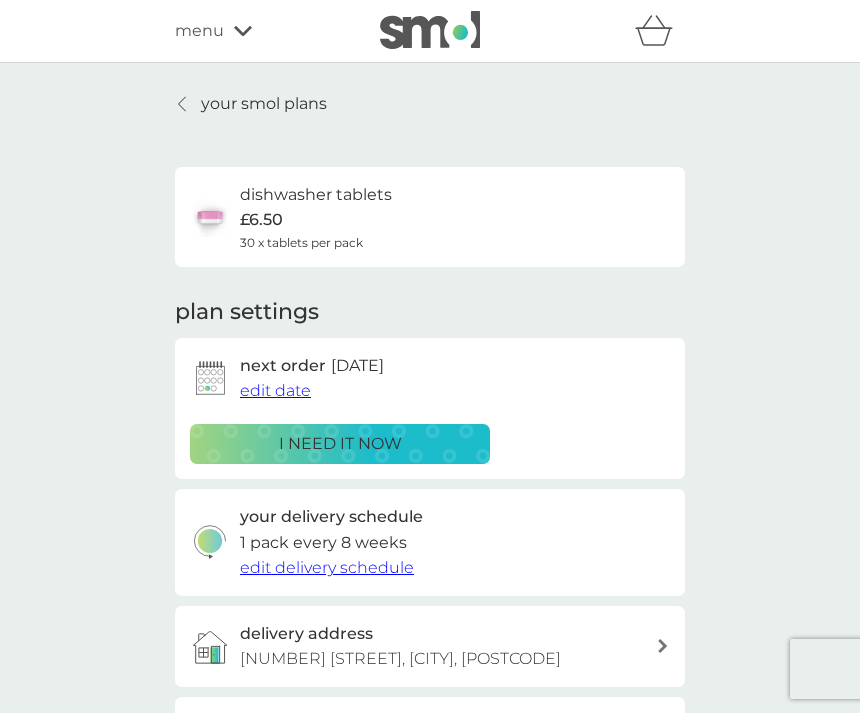 scroll, scrollTop: 10, scrollLeft: 0, axis: vertical 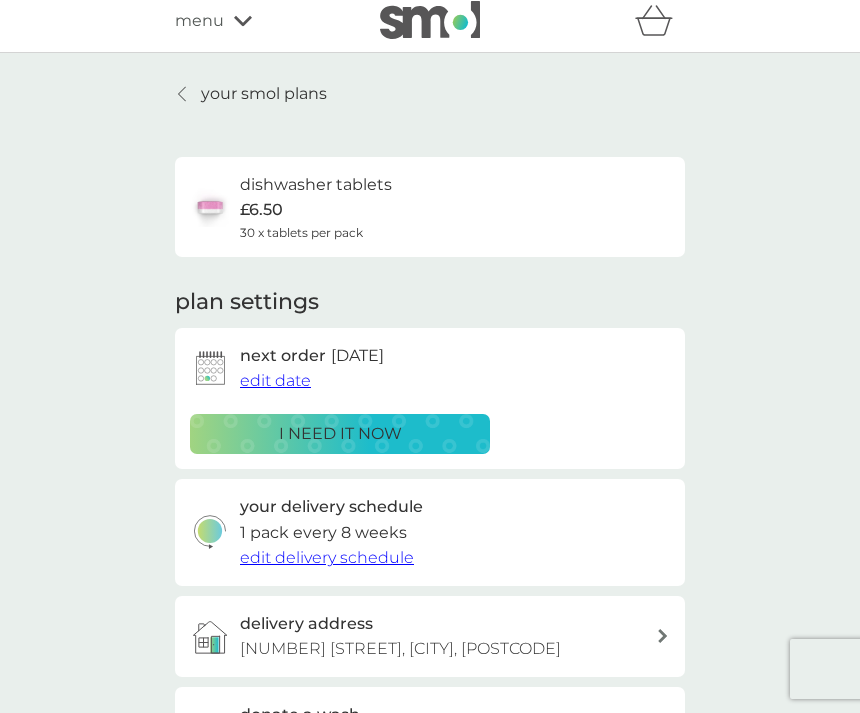 click on "edit delivery schedule" at bounding box center (327, 557) 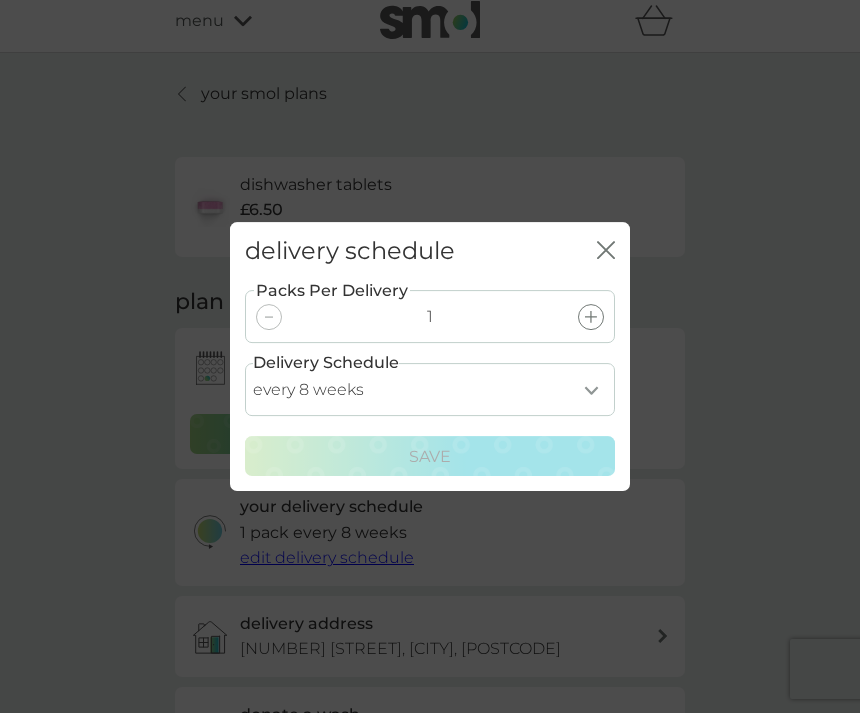 click on "every 1 week every 2 weeks every 3 weeks every 4 weeks every 5 weeks every 6 weeks every 7 weeks every 8 weeks every 9 weeks every 10 weeks every 11 weeks every 12 weeks every 13 weeks every 14 weeks every 15 weeks every 16 weeks every 17 weeks" at bounding box center (430, 389) 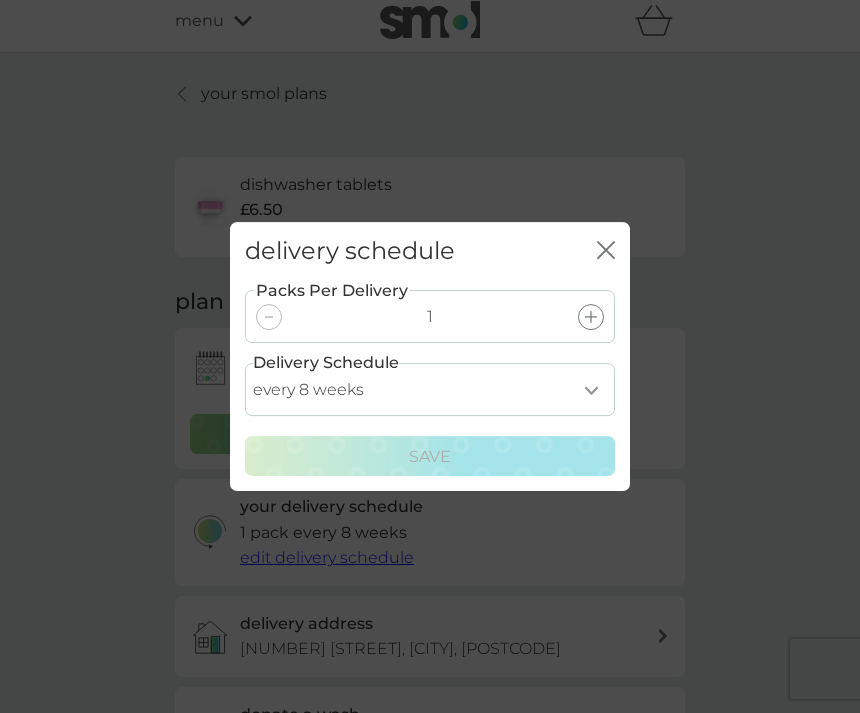select on "42" 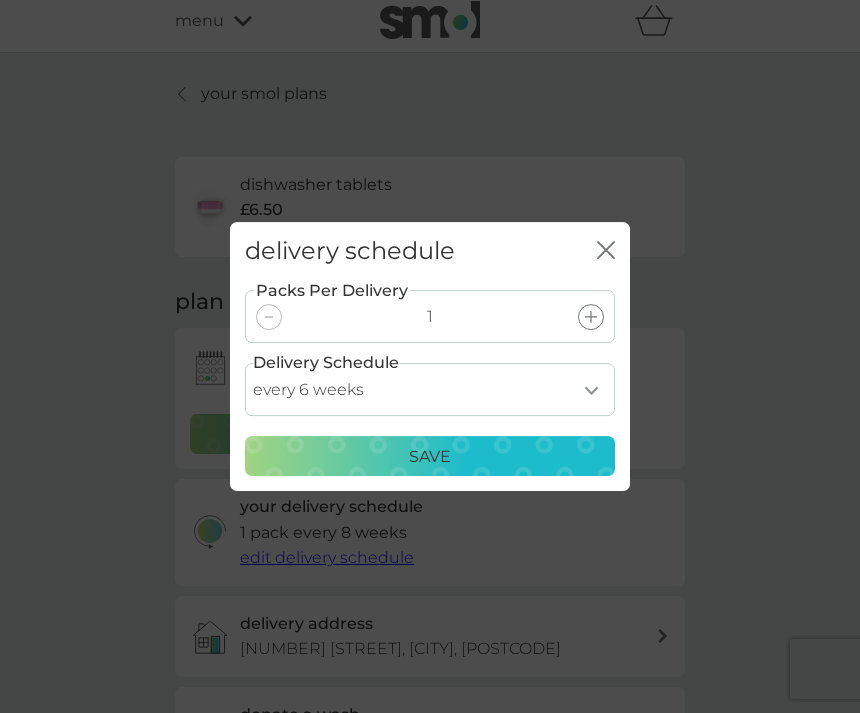 click on "Save" at bounding box center [430, 457] 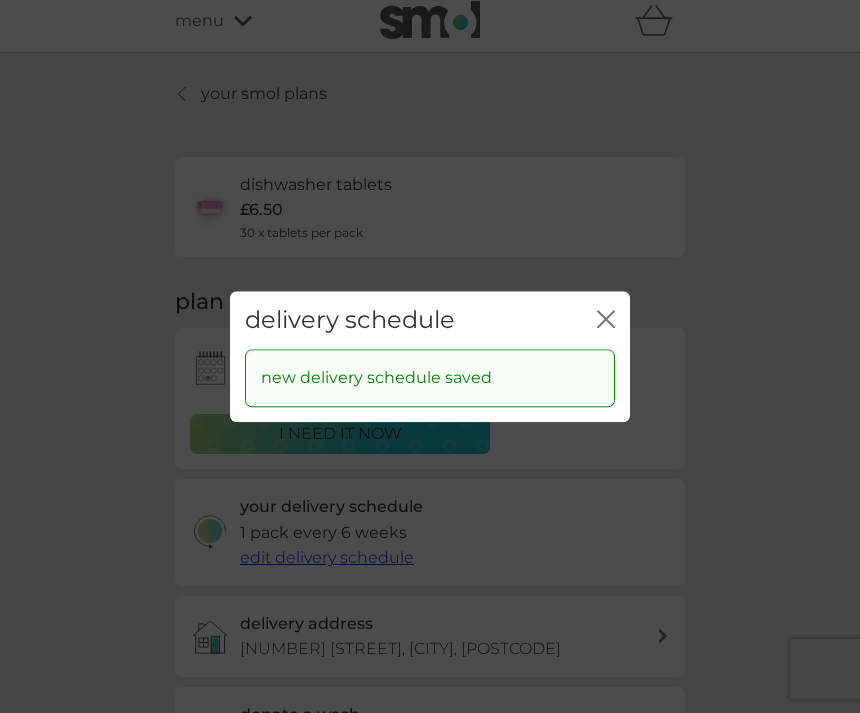 click on "close" 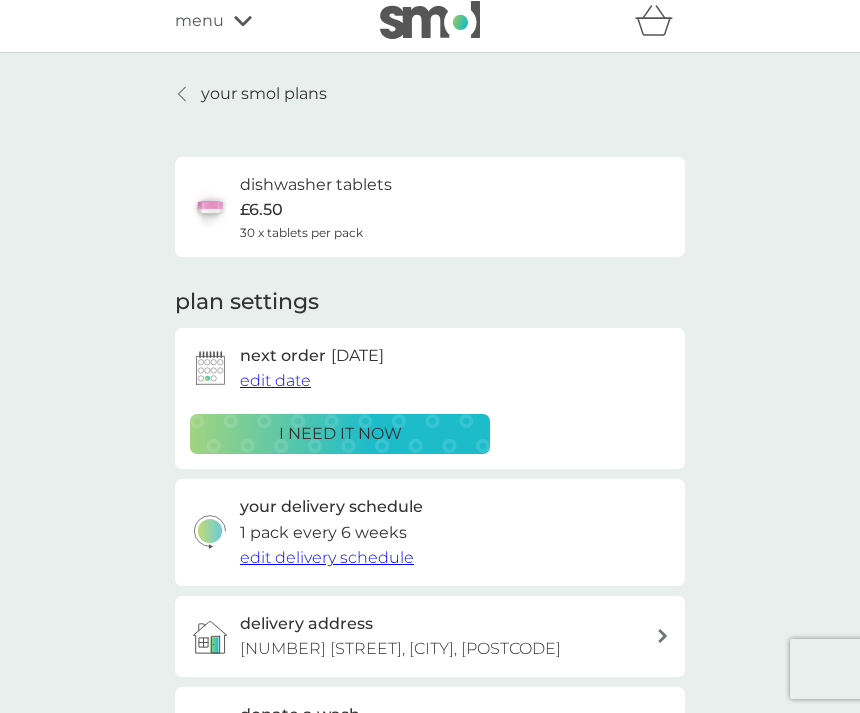 click 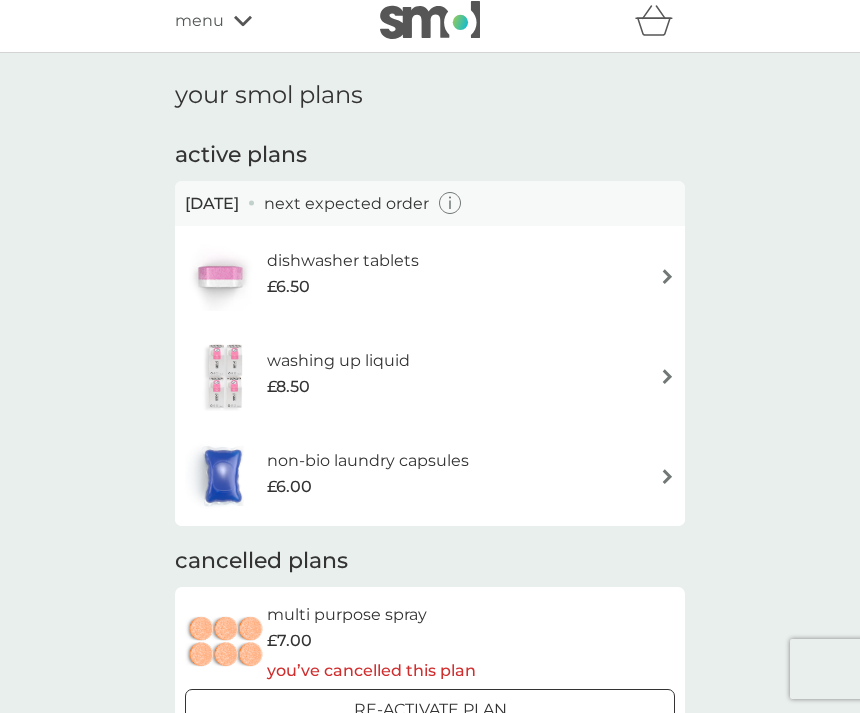 scroll, scrollTop: 0, scrollLeft: 0, axis: both 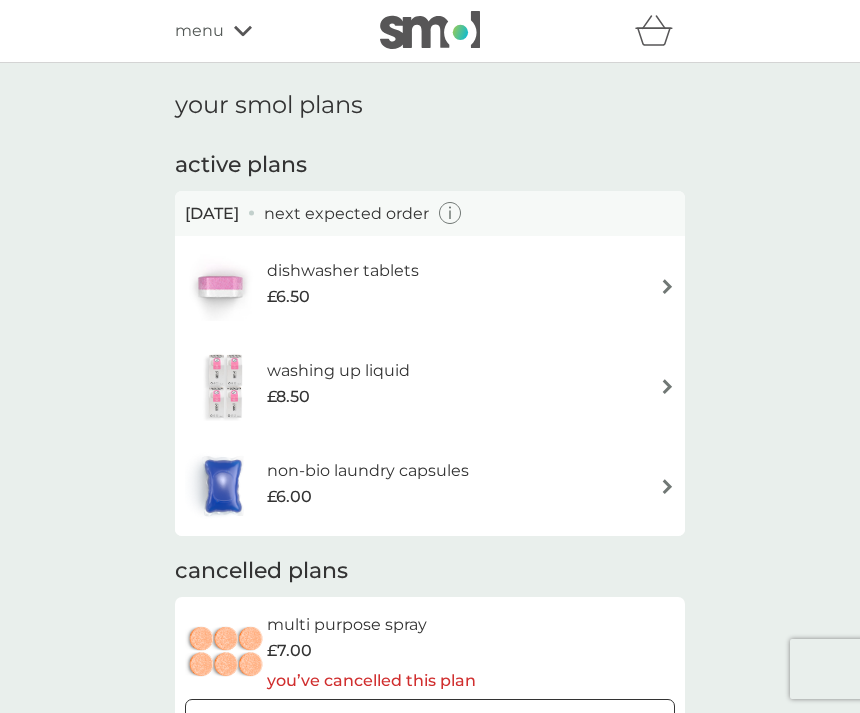 click on "non-bio laundry capsules" at bounding box center [368, 471] 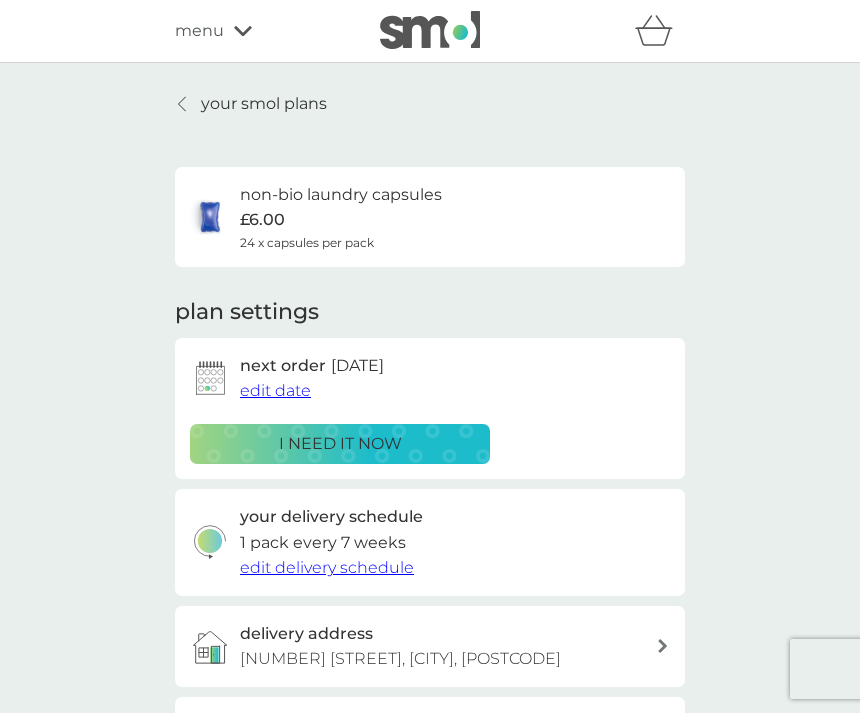 click on "edit delivery schedule" at bounding box center [327, 567] 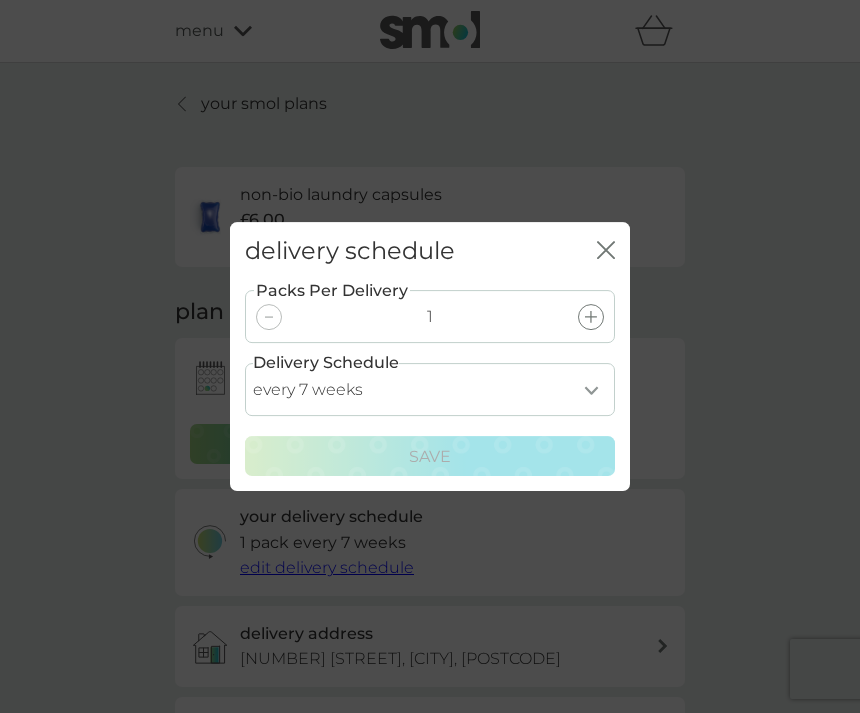 click on "every 1 week every 2 weeks every 3 weeks every 4 weeks every 5 weeks every 6 weeks every 7 weeks every 8 weeks every 9 weeks every 10 weeks every 11 weeks every 12 weeks every 13 weeks every 14 weeks every 15 weeks every 16 weeks every 17 weeks" at bounding box center [430, 389] 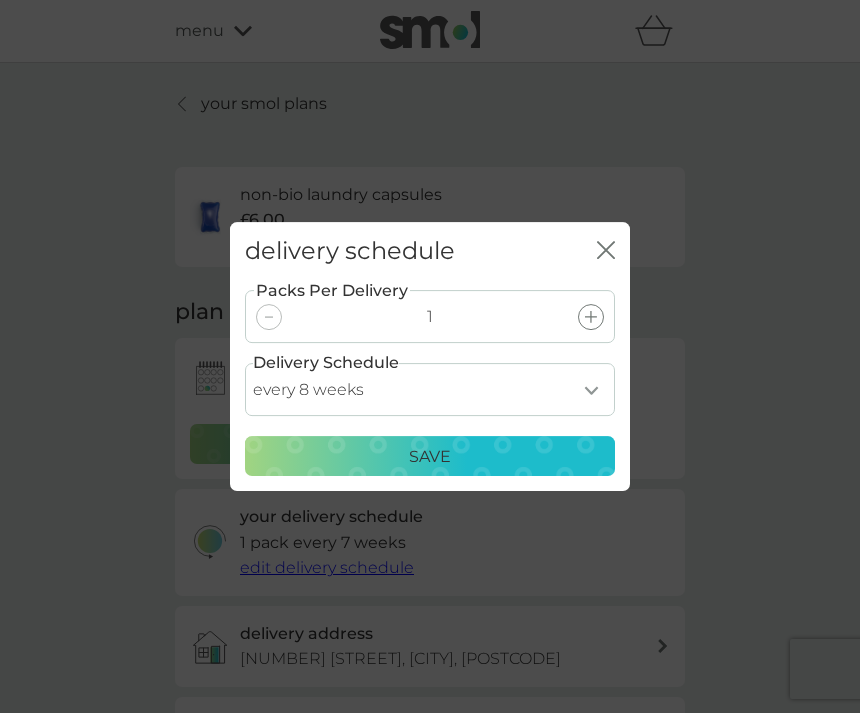 click on "Save" at bounding box center [430, 456] 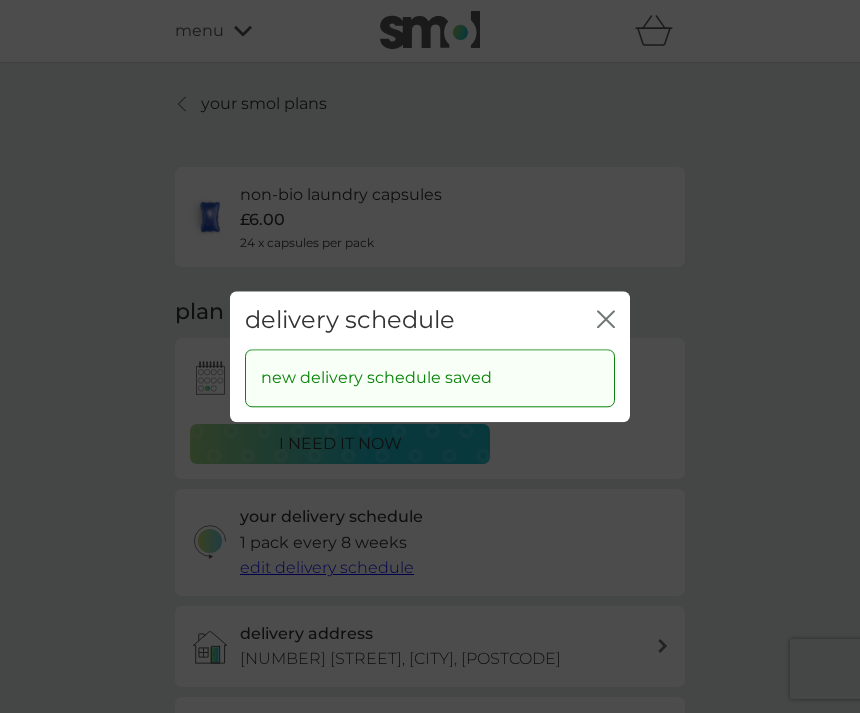 click on "close" 